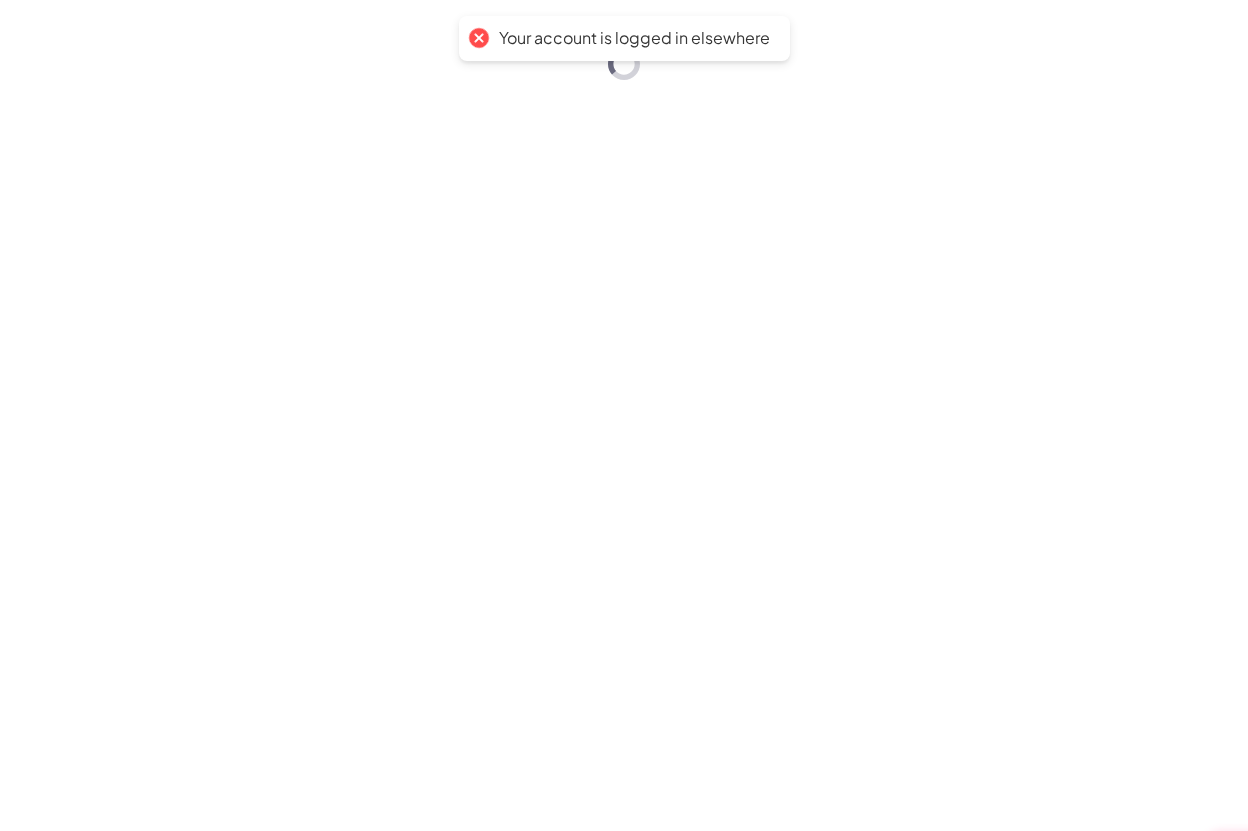 scroll, scrollTop: 0, scrollLeft: 0, axis: both 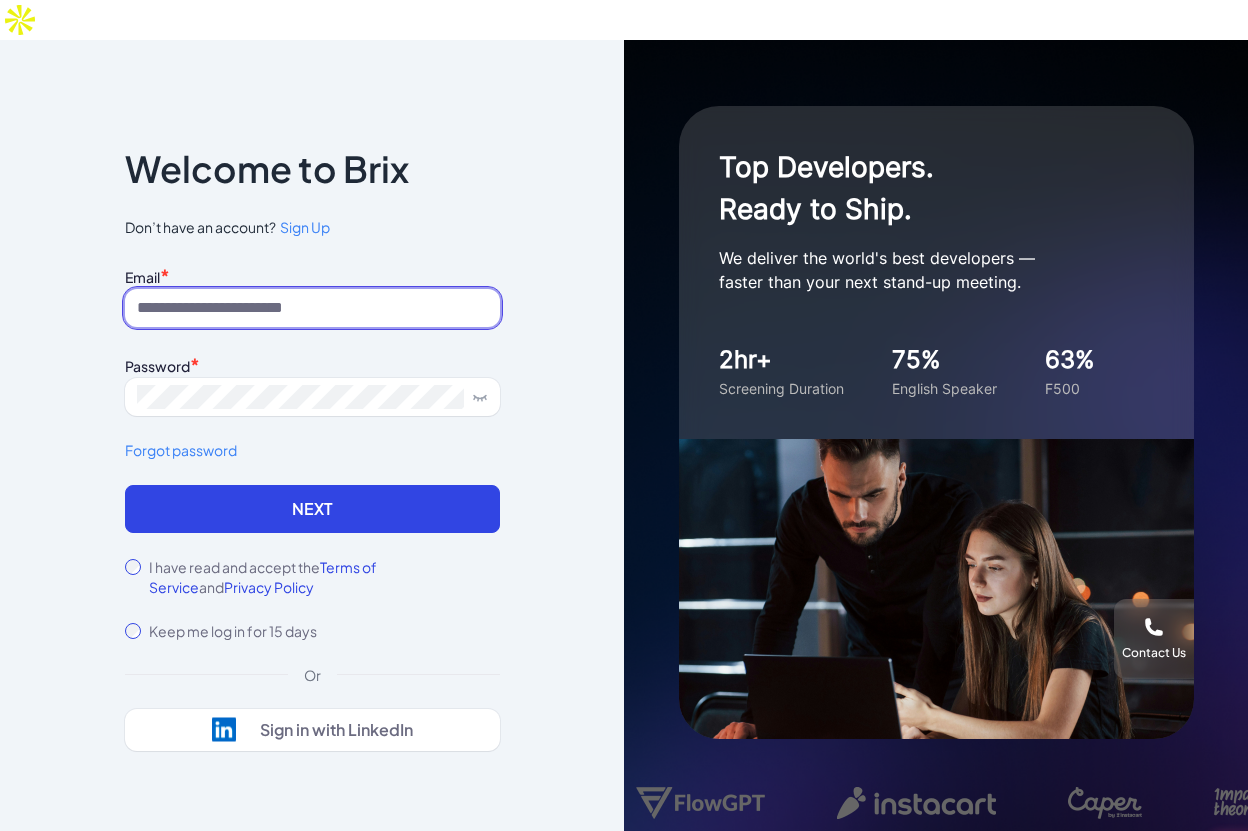 click at bounding box center (312, 308) 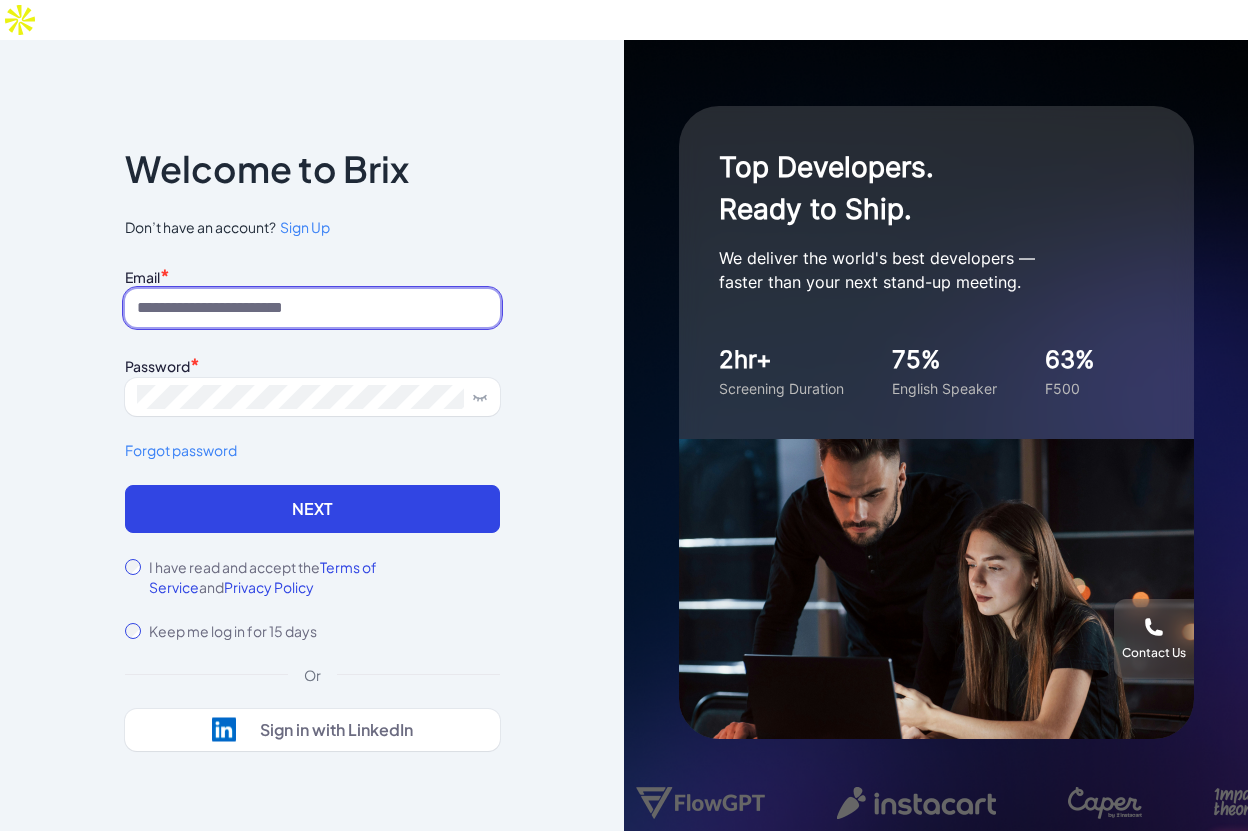 type on "**********" 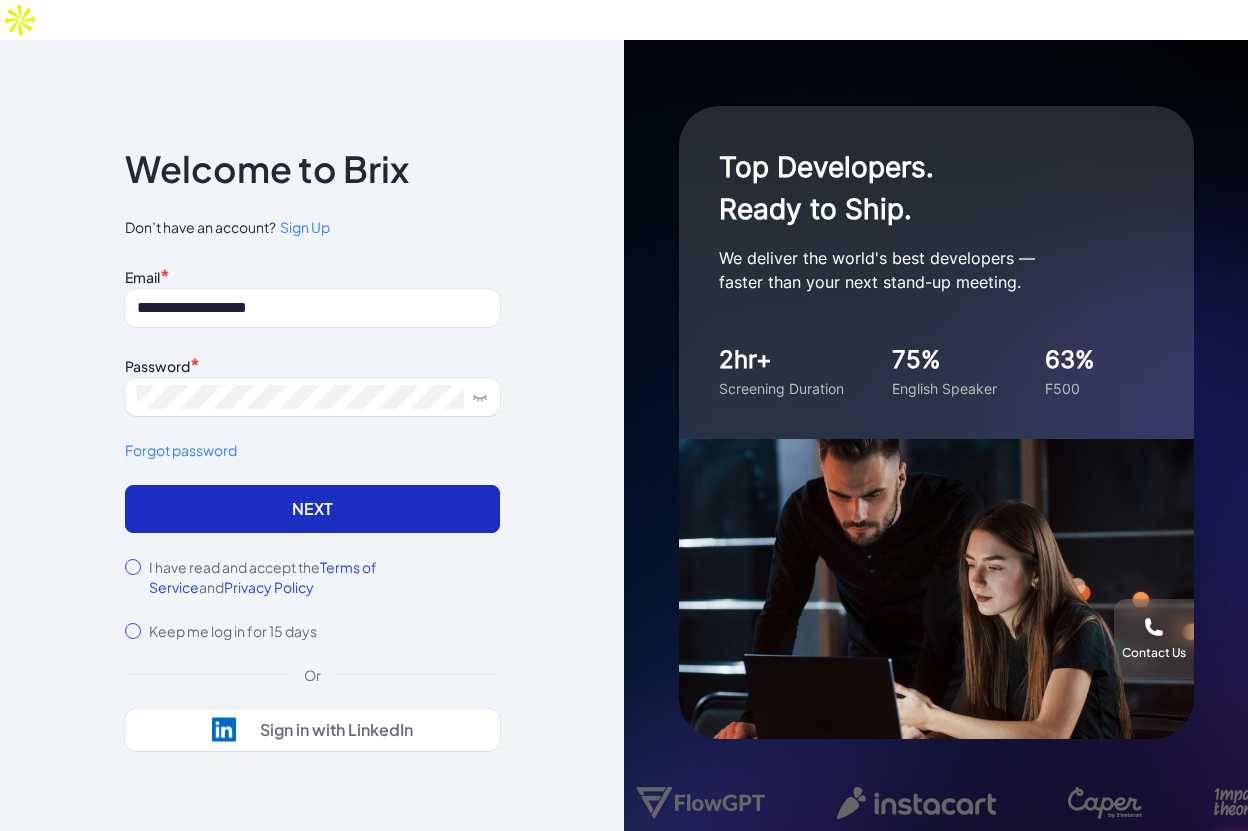 click on "Next" at bounding box center [312, 509] 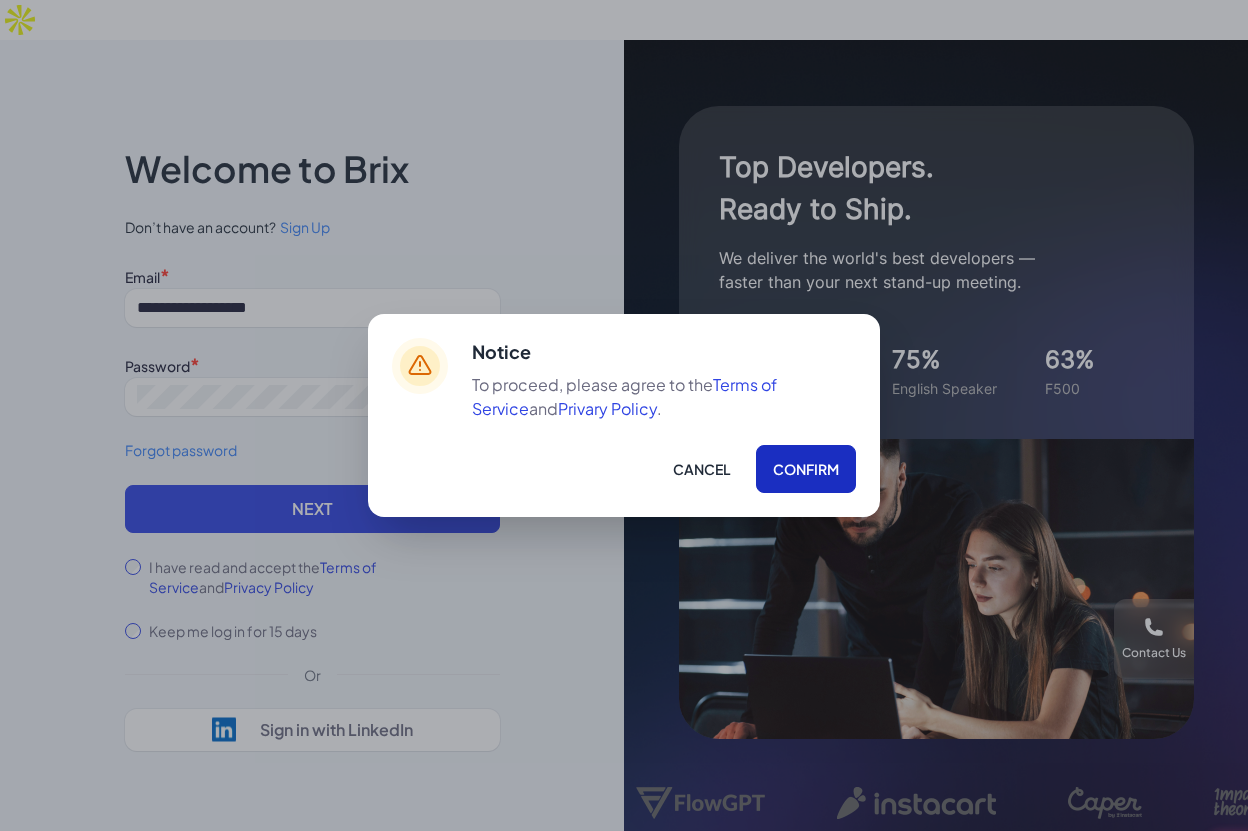 click on "Confirm" at bounding box center (806, 469) 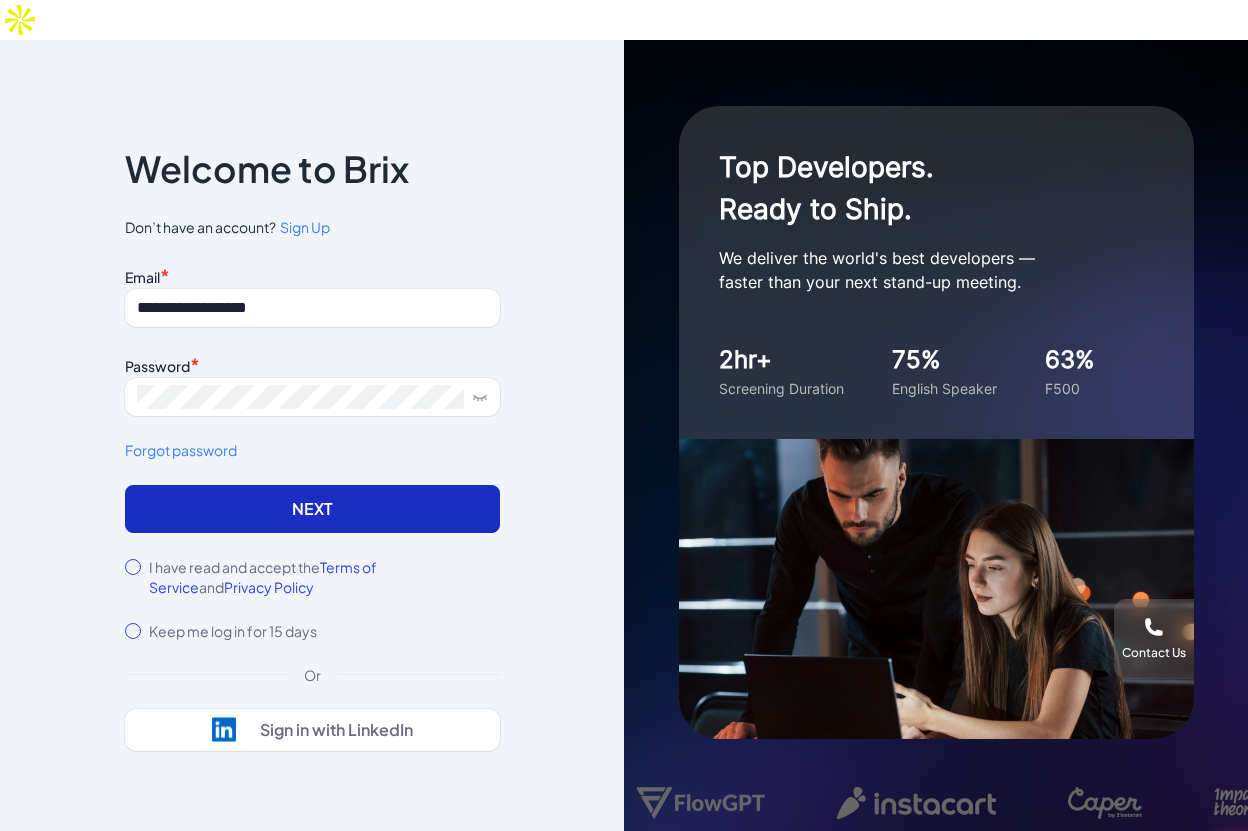 click on "Next" at bounding box center (312, 509) 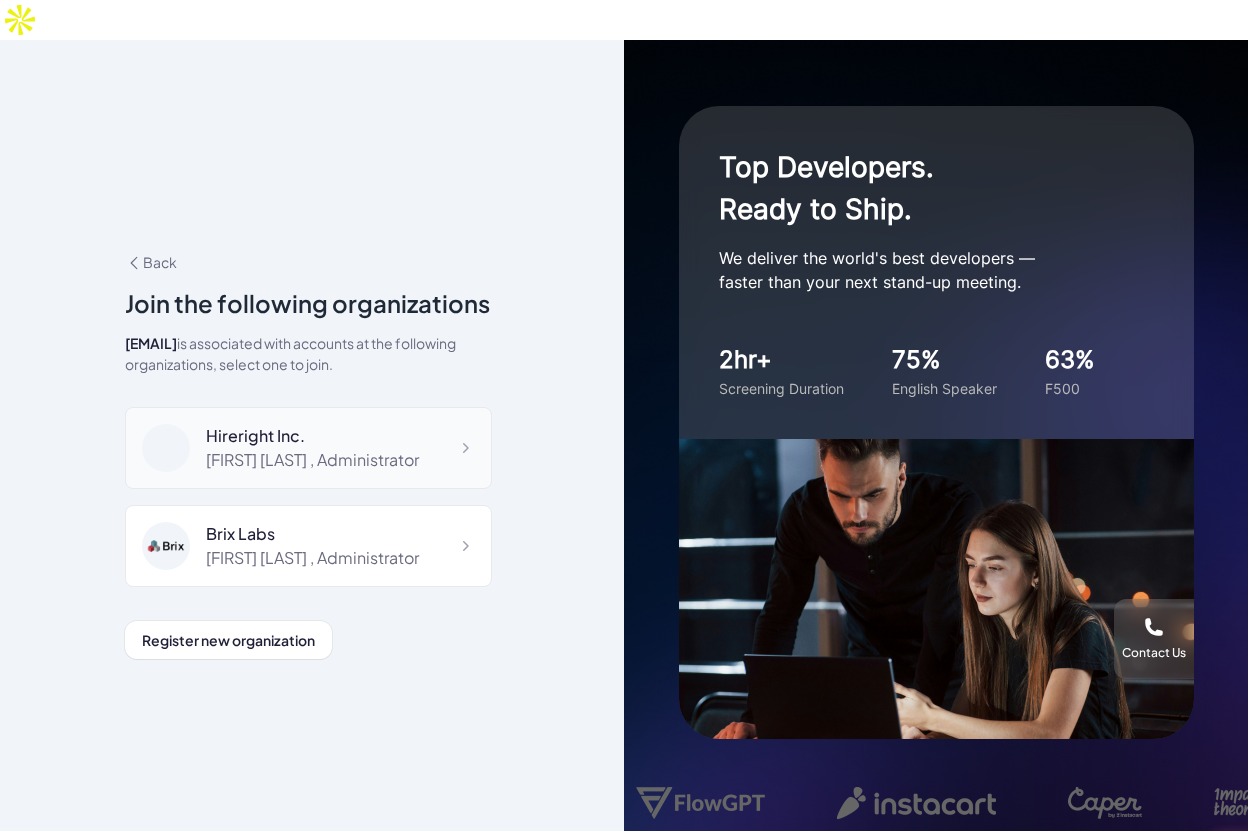 click on "Hireright Inc." at bounding box center (312, 436) 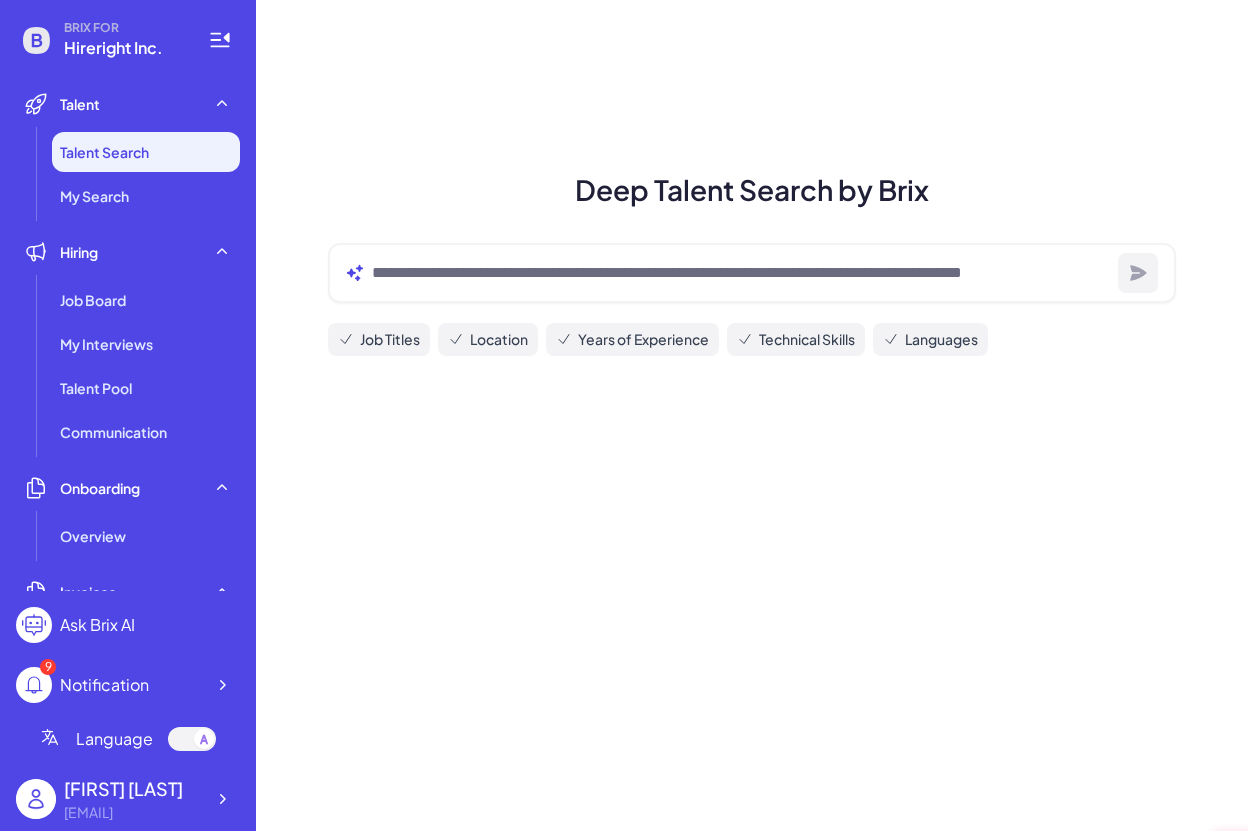 scroll, scrollTop: 0, scrollLeft: 0, axis: both 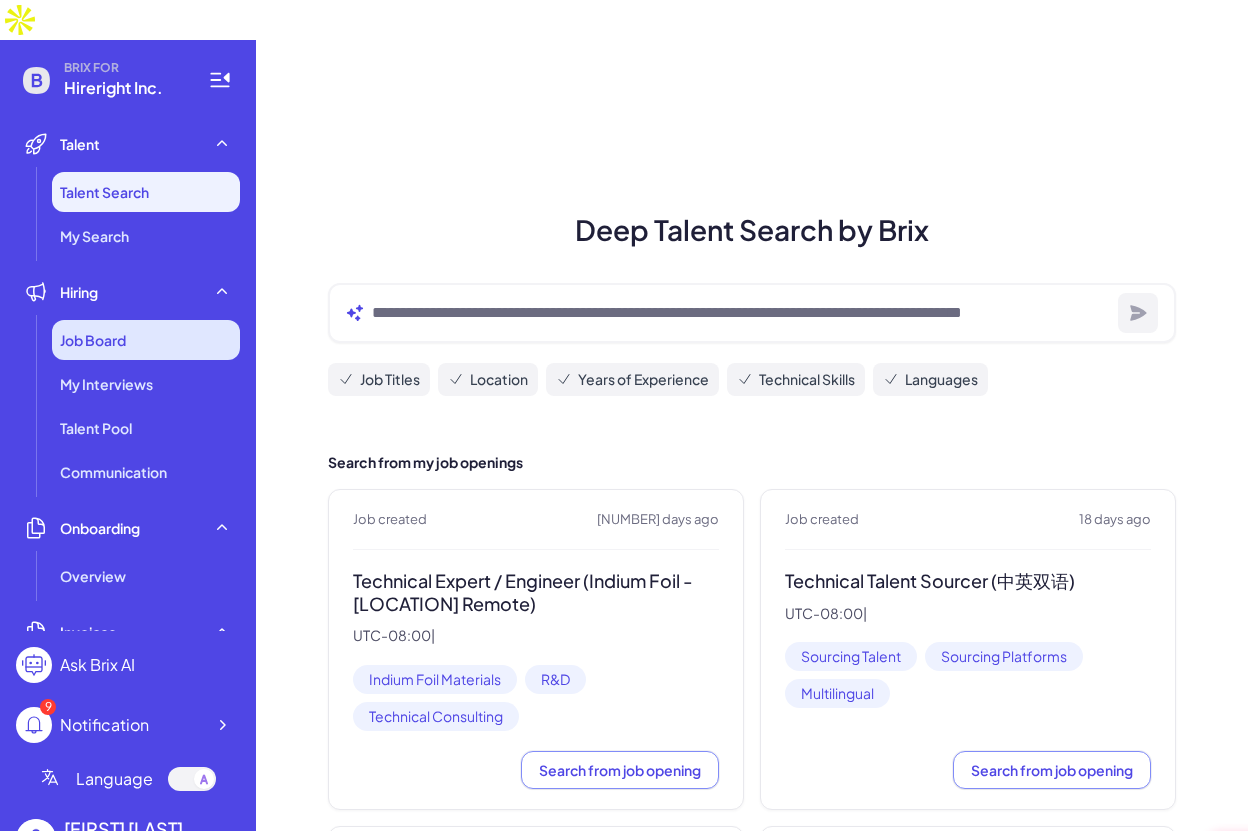 click on "Job Board" at bounding box center [93, 340] 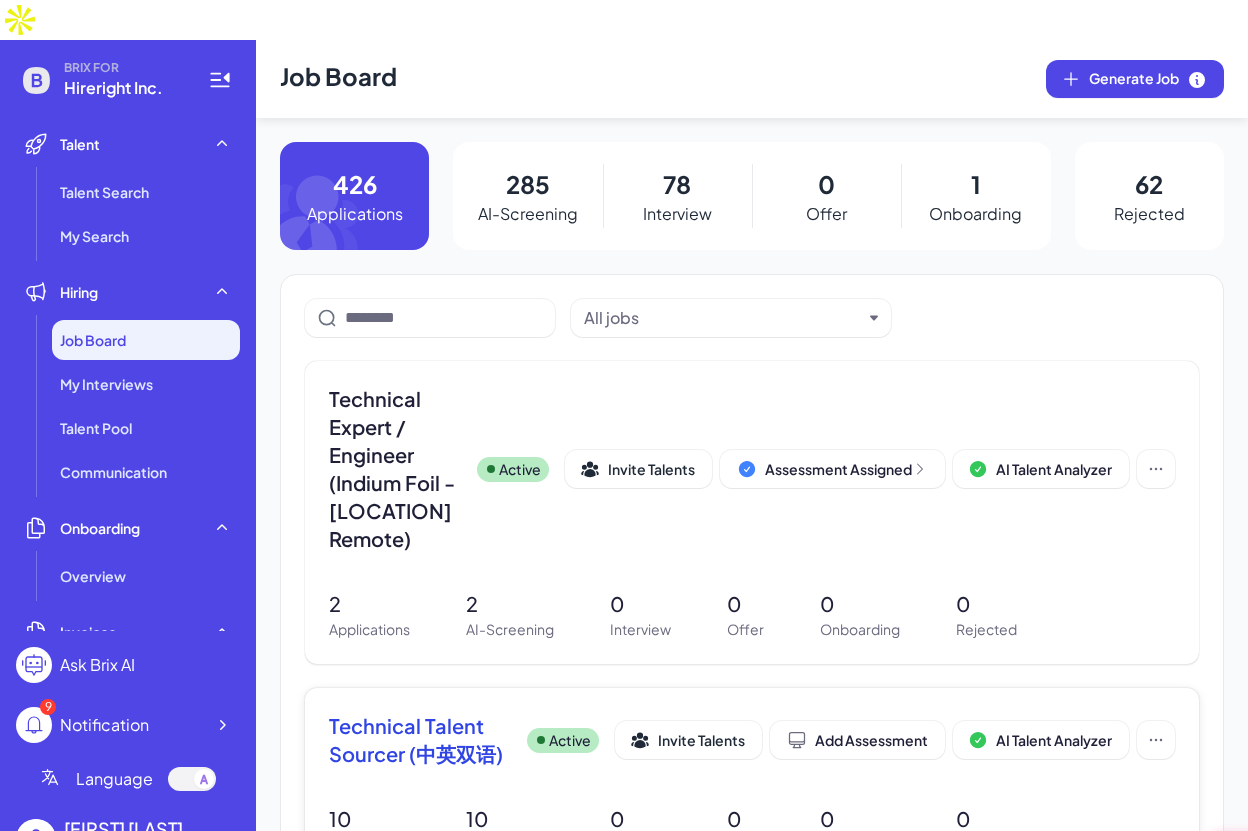 scroll, scrollTop: 411, scrollLeft: 0, axis: vertical 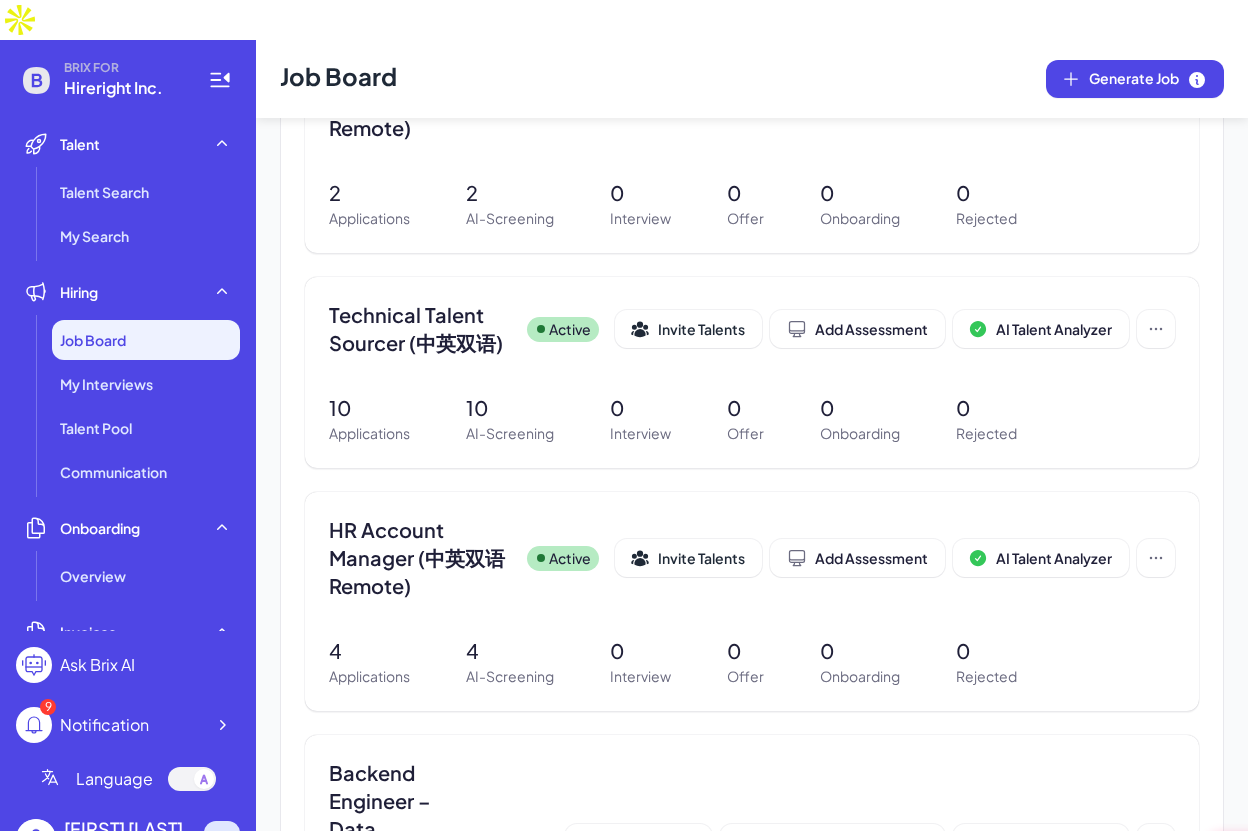 click 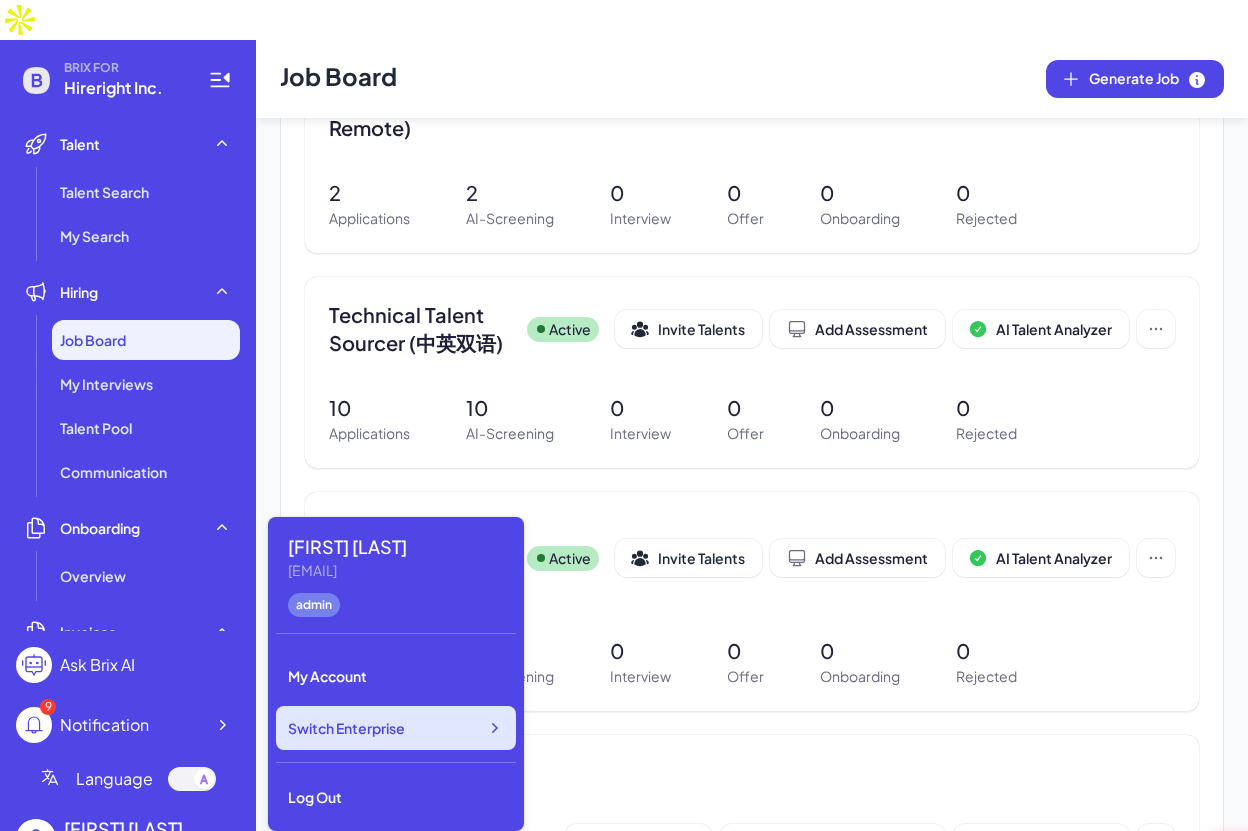 click on "Switch Enterprise" at bounding box center (396, 728) 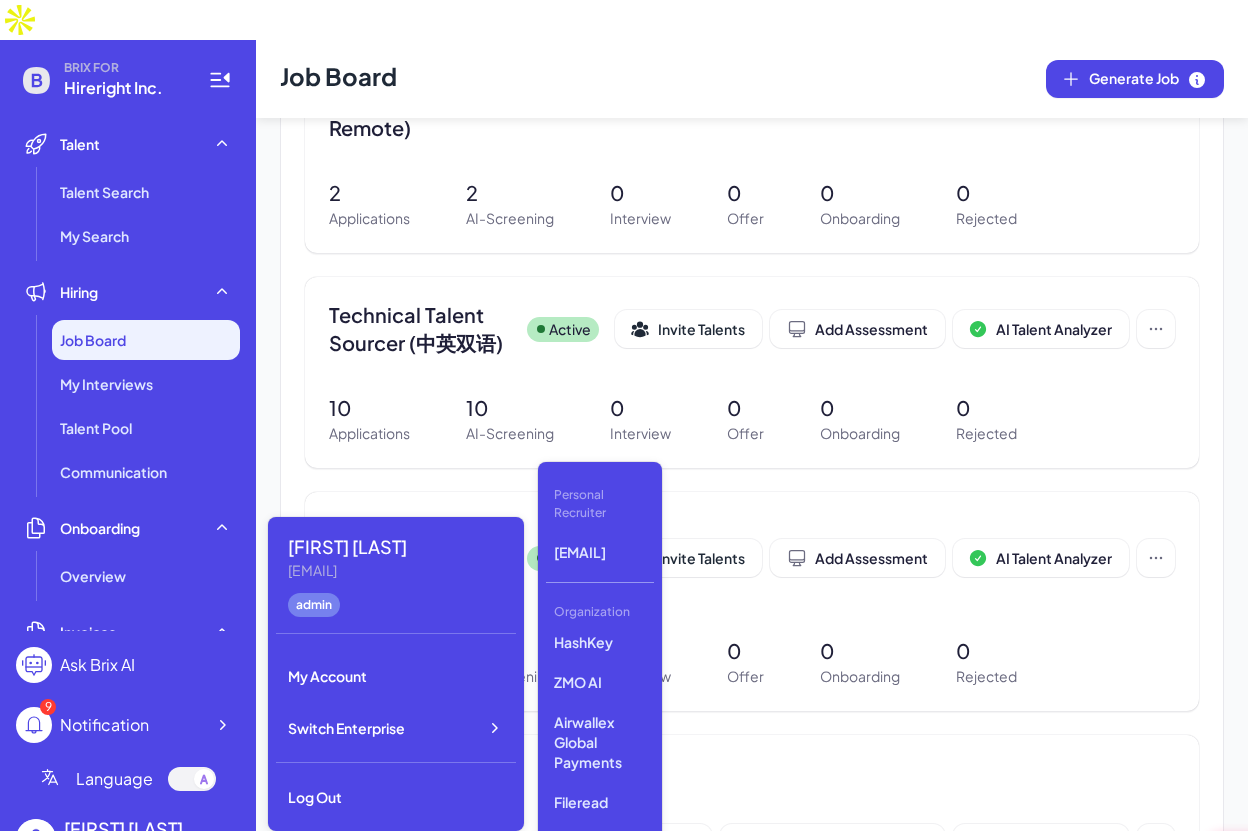 scroll, scrollTop: 1236, scrollLeft: 0, axis: vertical 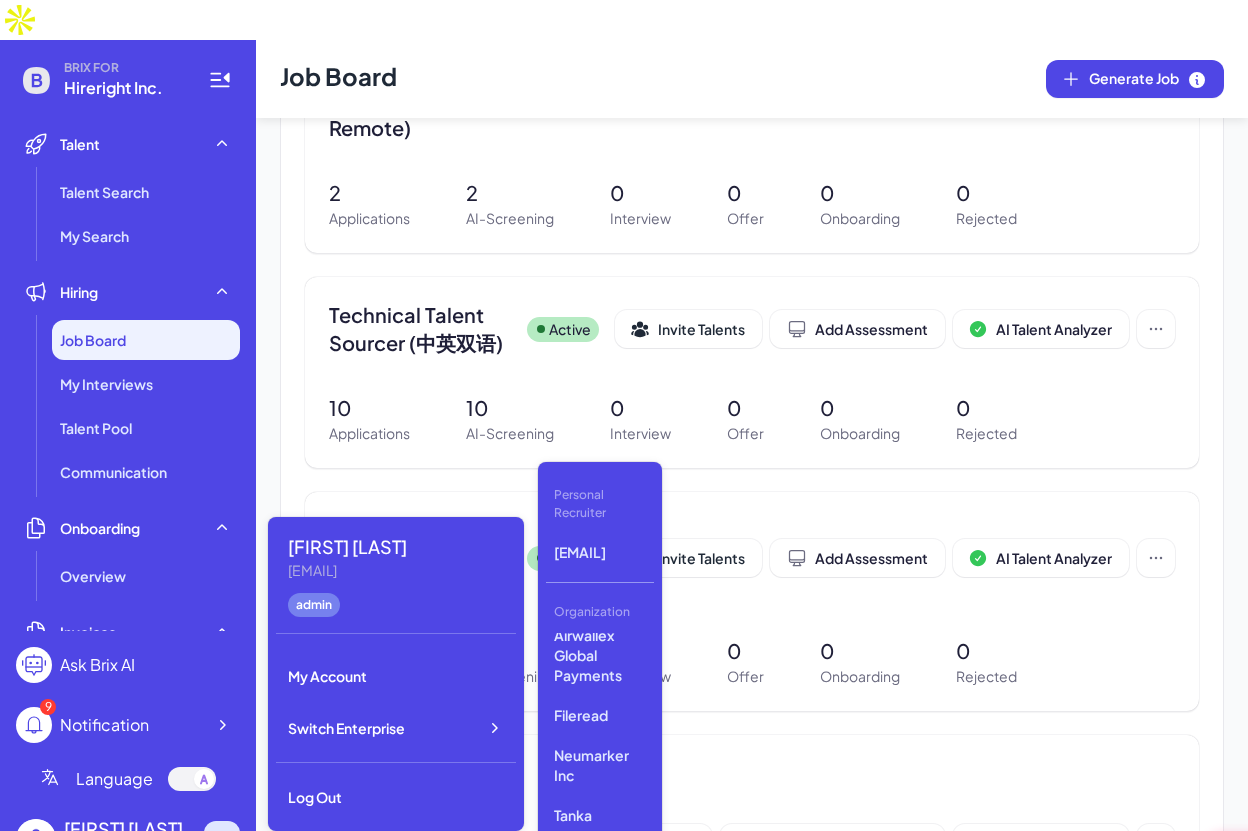 click at bounding box center [222, 839] 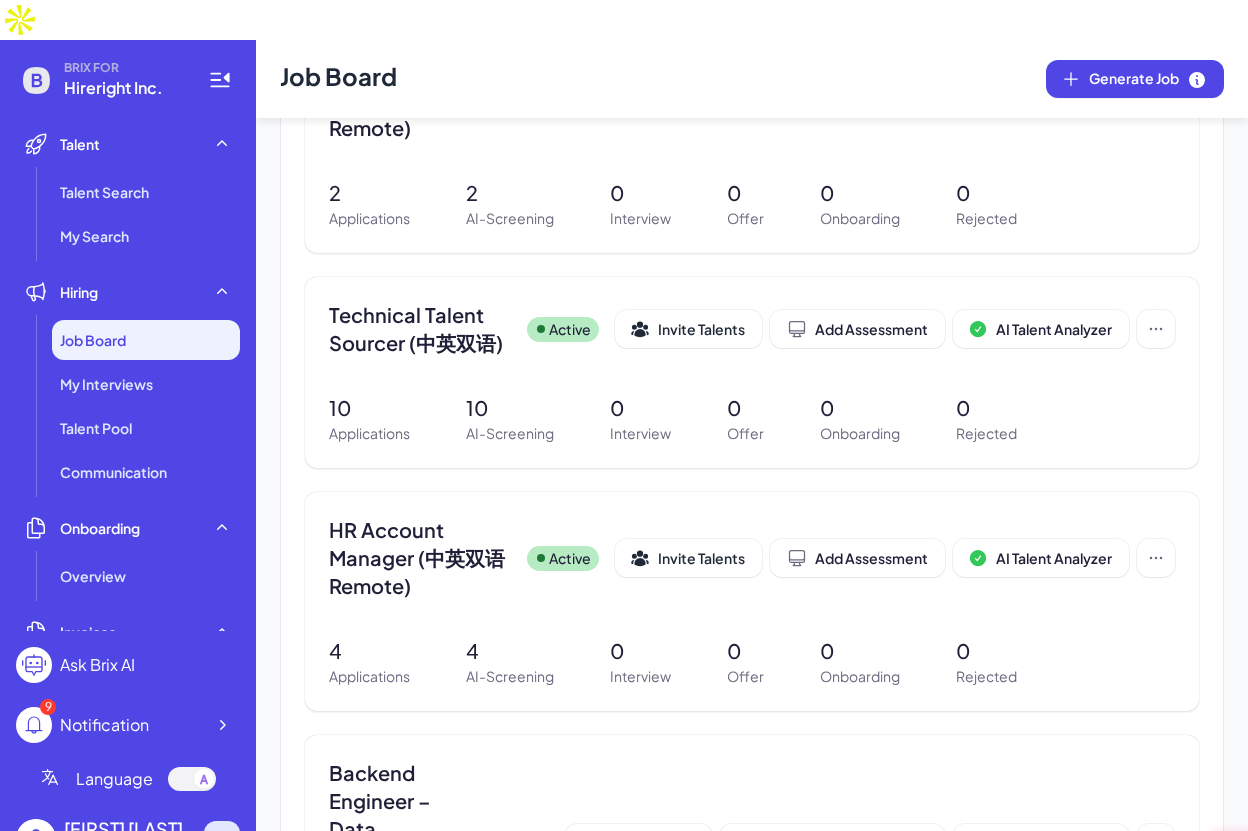 click 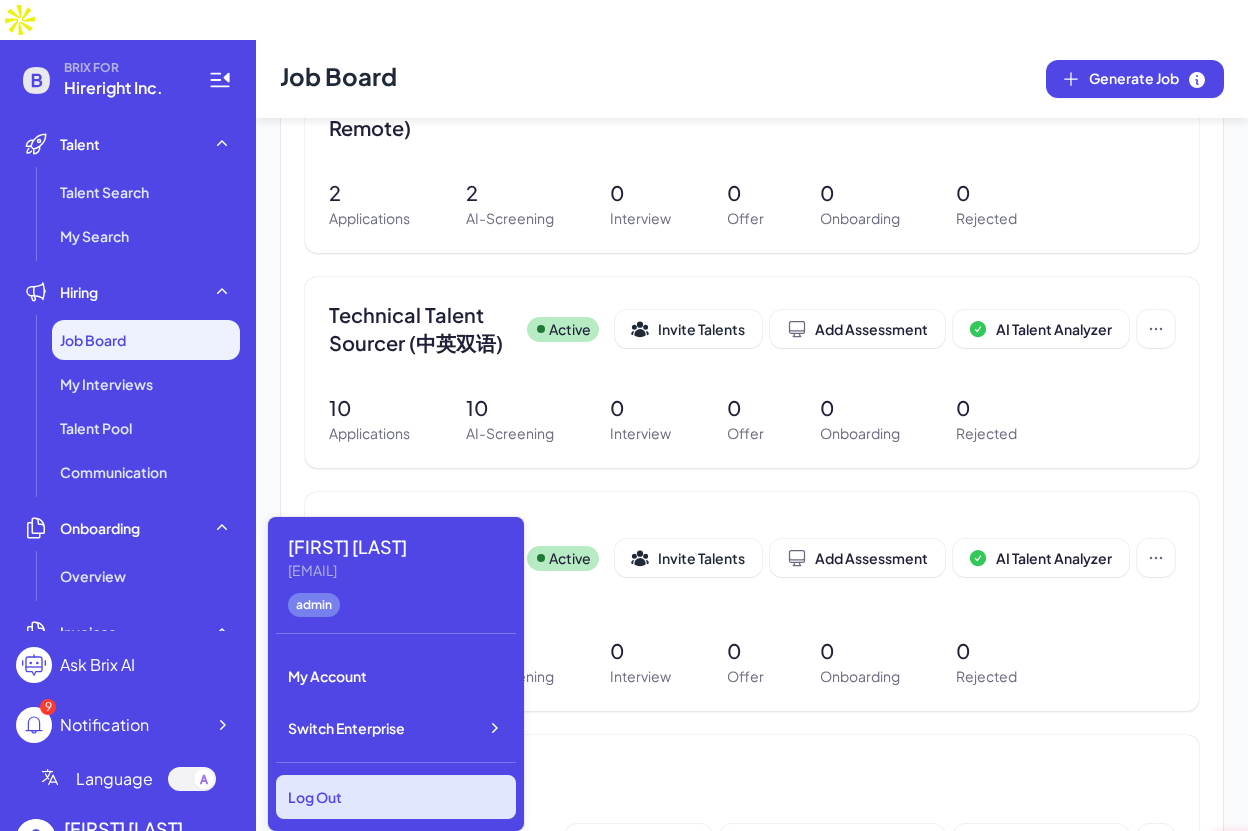 click on "Log Out" at bounding box center [396, 797] 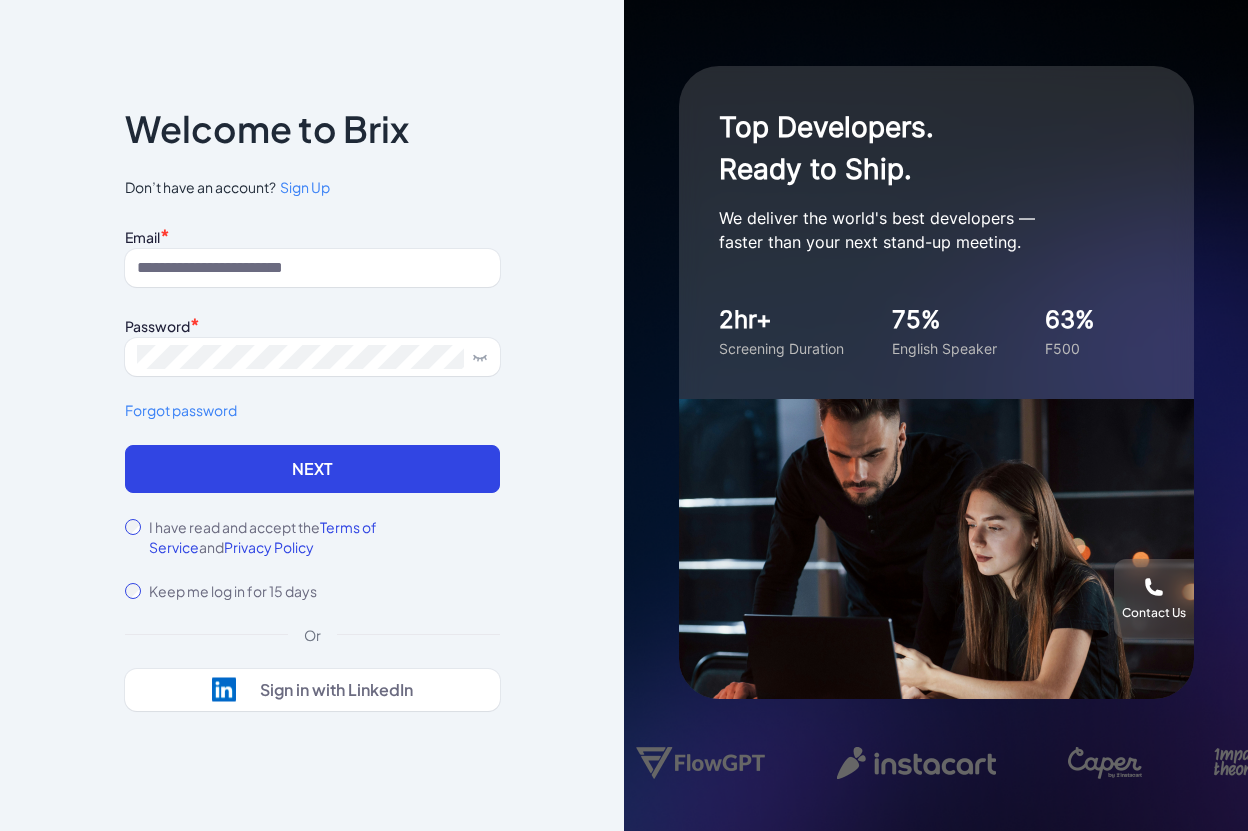 scroll, scrollTop: 0, scrollLeft: 0, axis: both 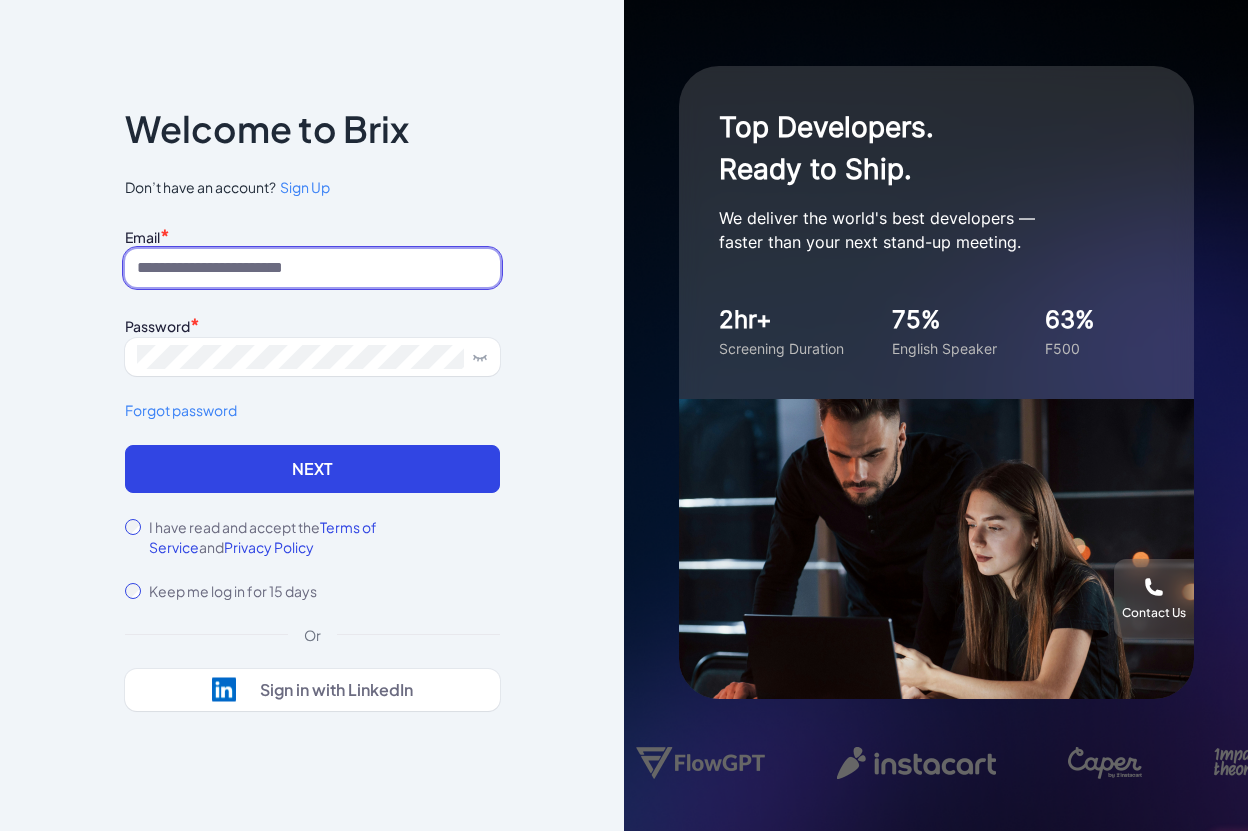 click at bounding box center [312, 268] 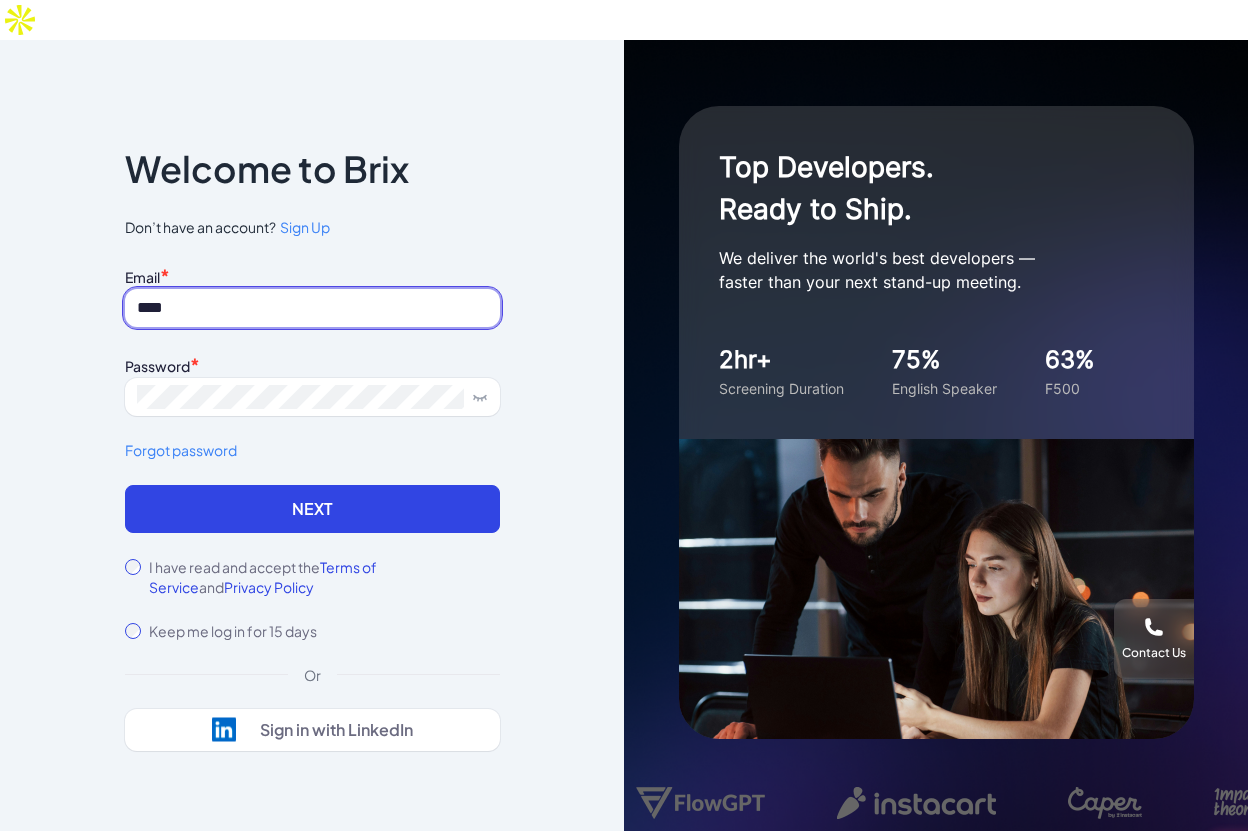 type on "**********" 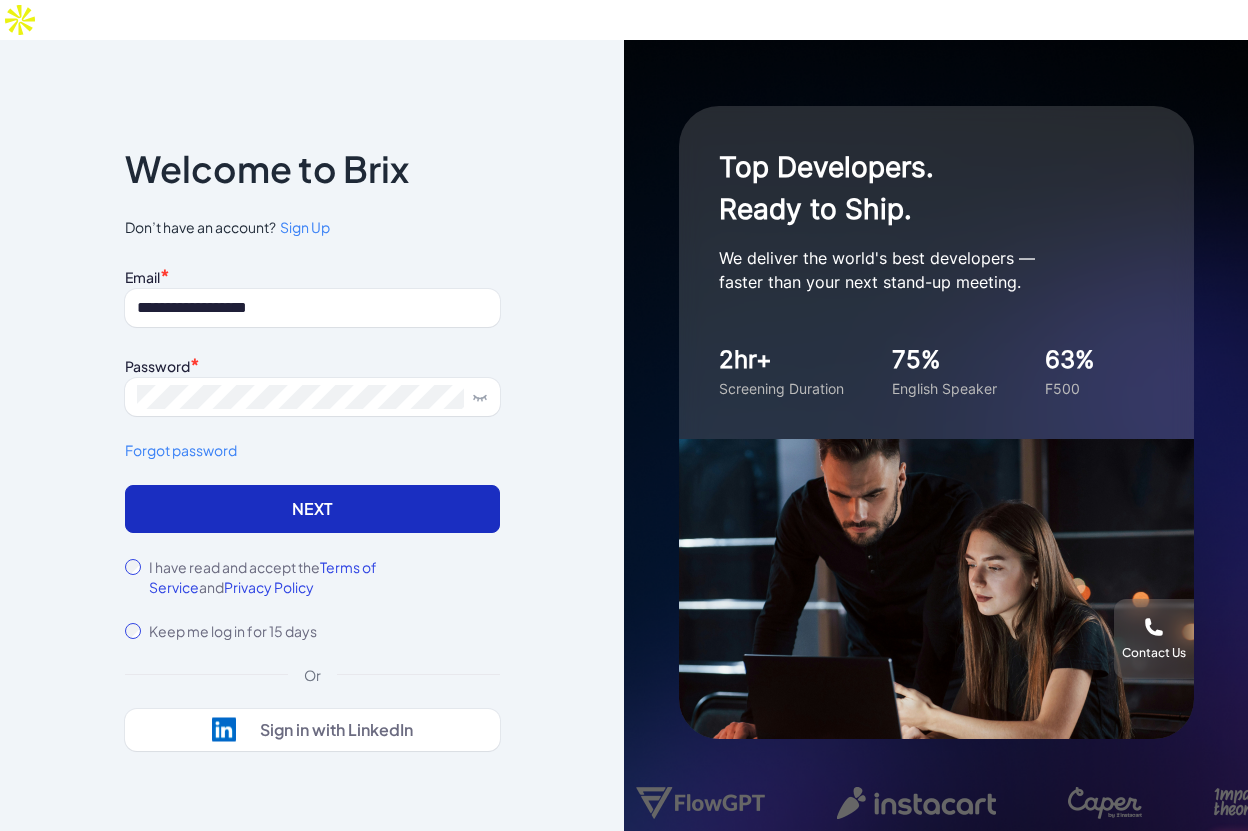 click on "Next" at bounding box center (312, 509) 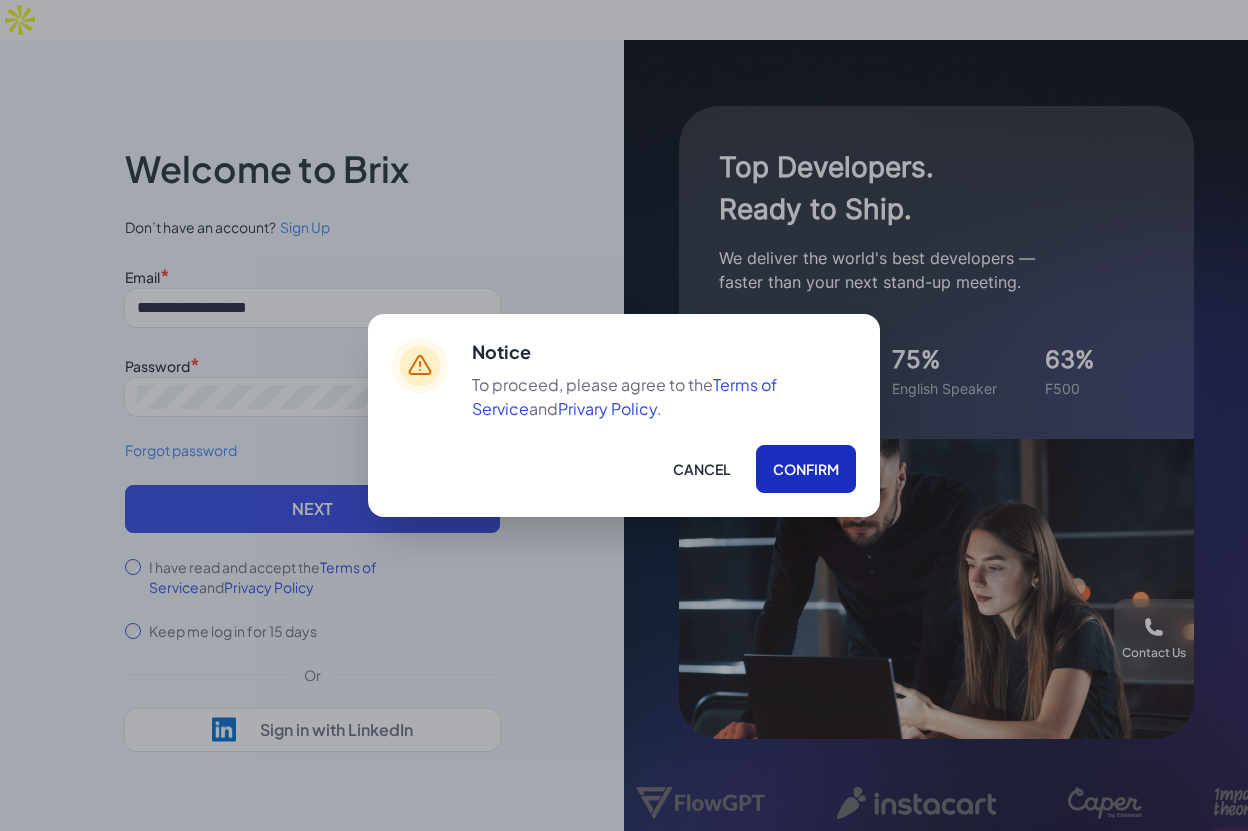 click on "Confirm" at bounding box center (806, 469) 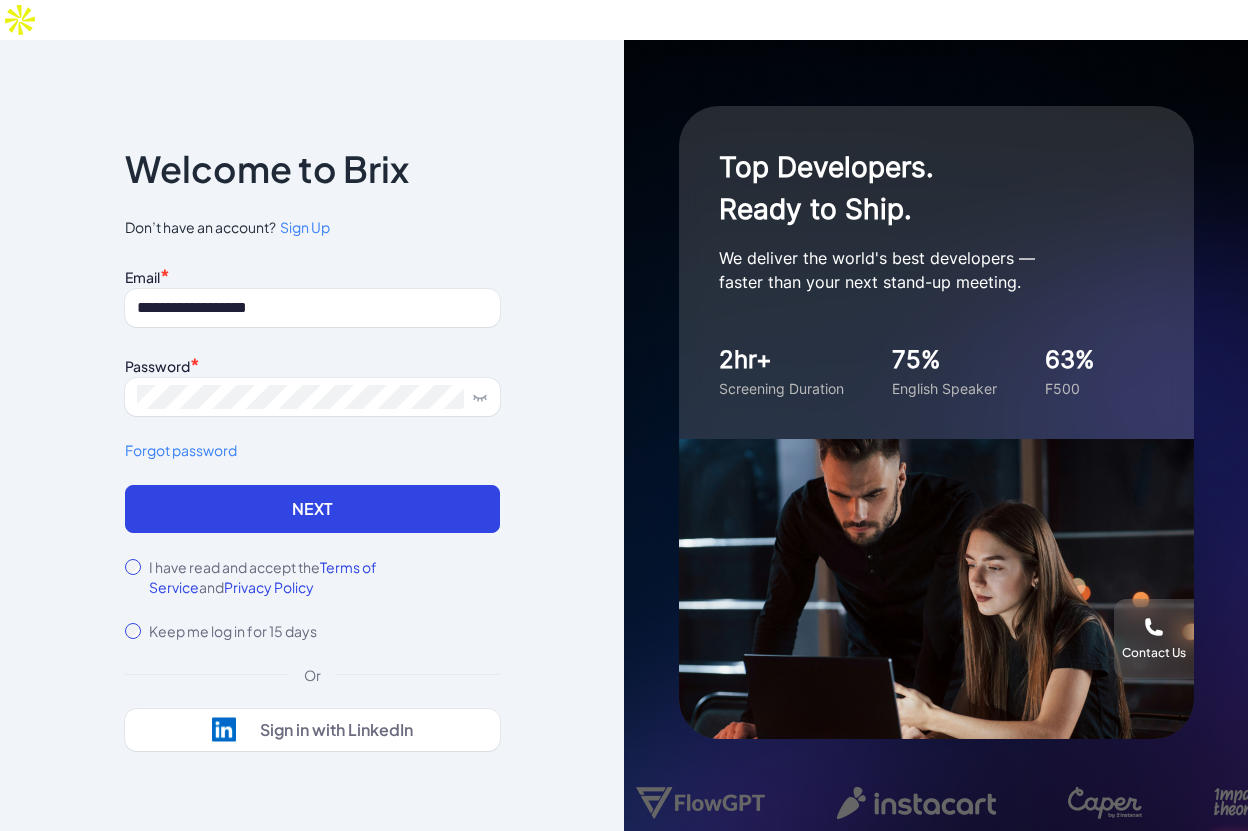 click on "Next" at bounding box center (312, 509) 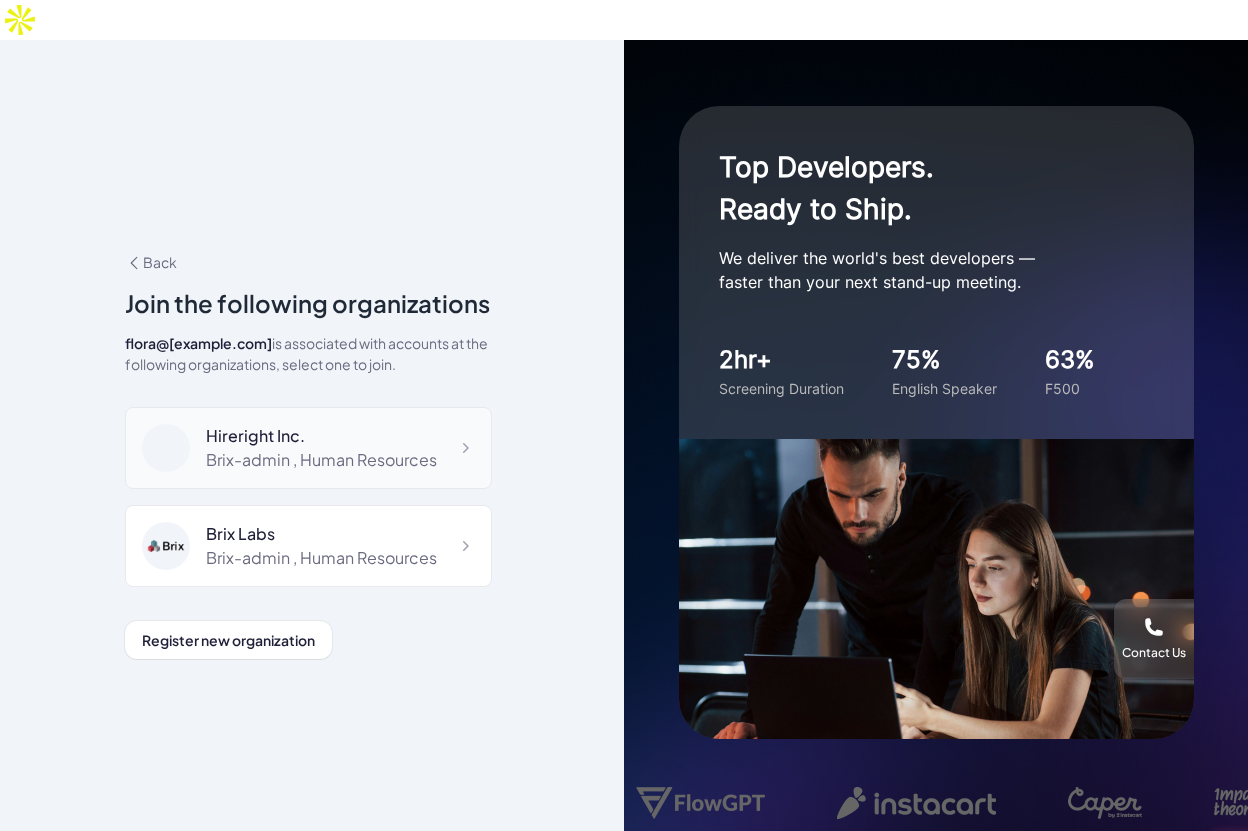 click on "Hireright Inc." at bounding box center [321, 436] 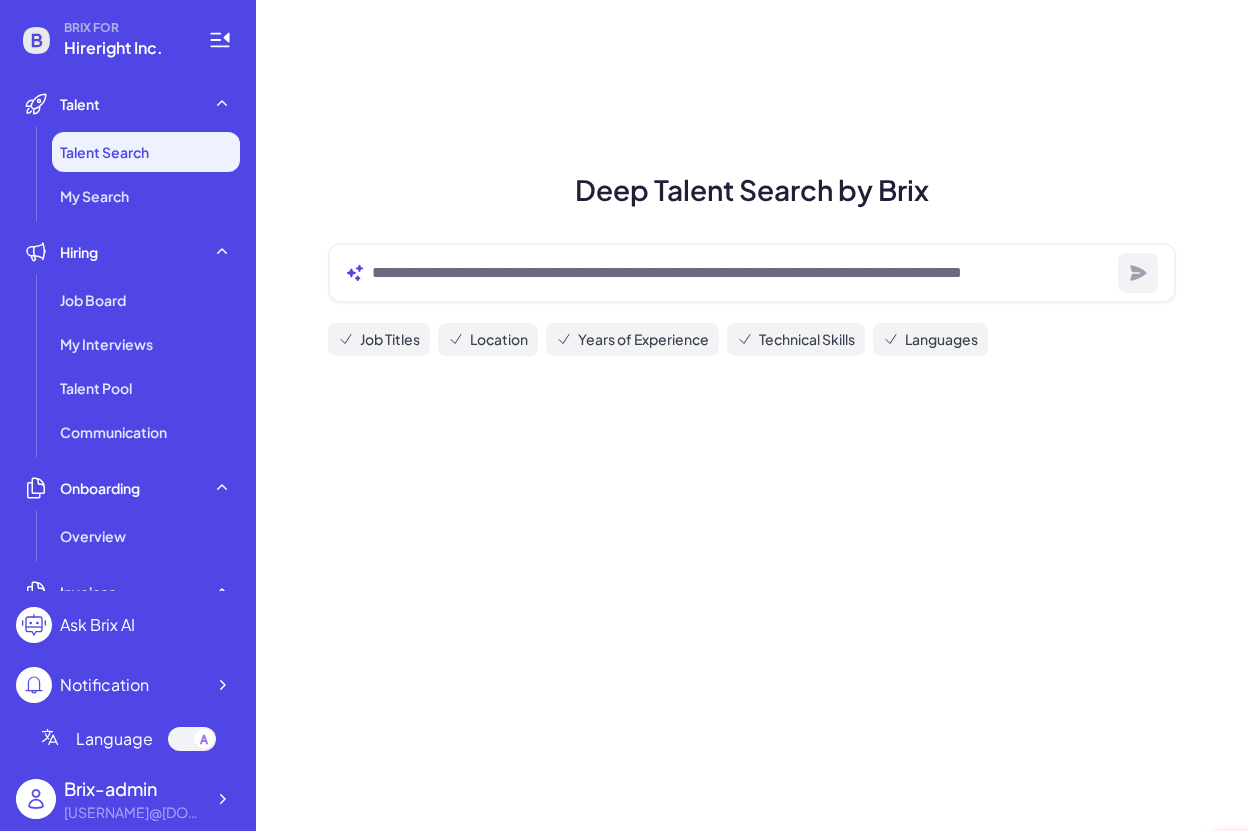 scroll, scrollTop: 0, scrollLeft: 0, axis: both 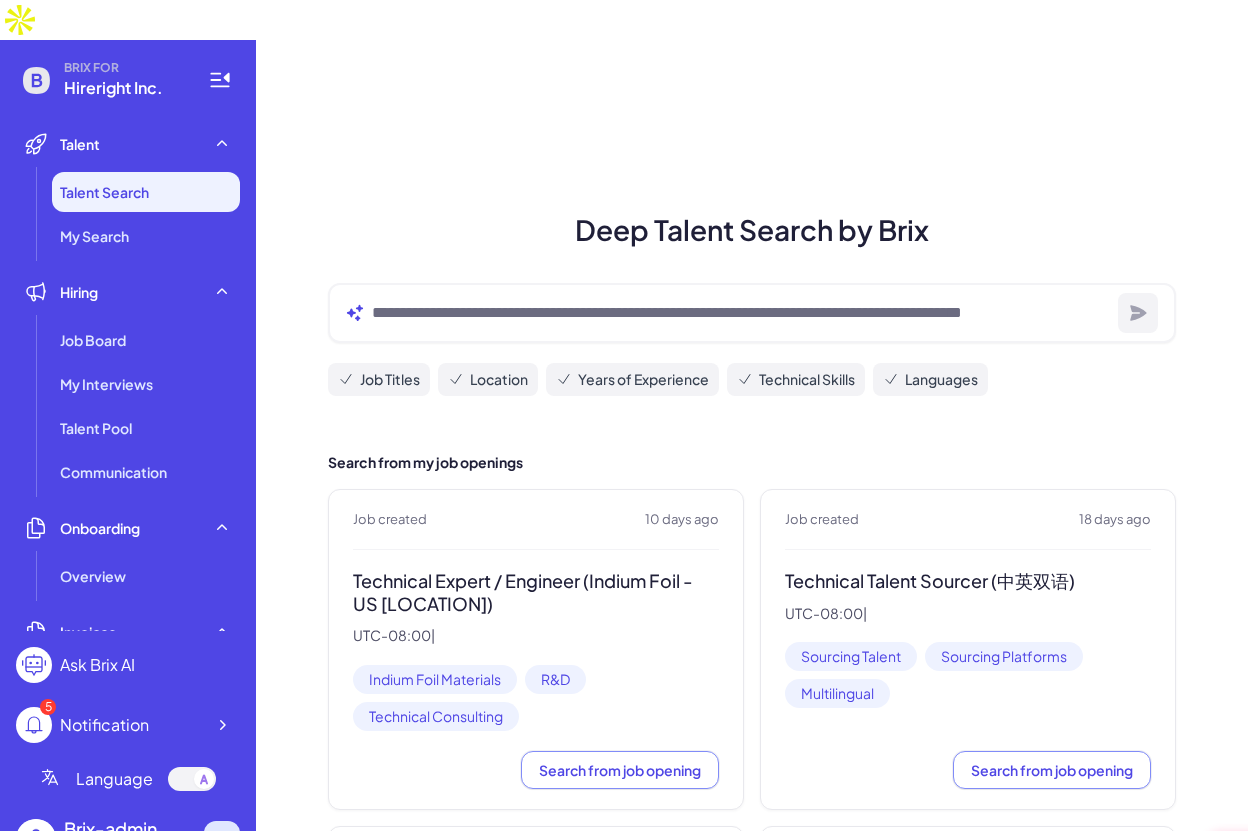 click 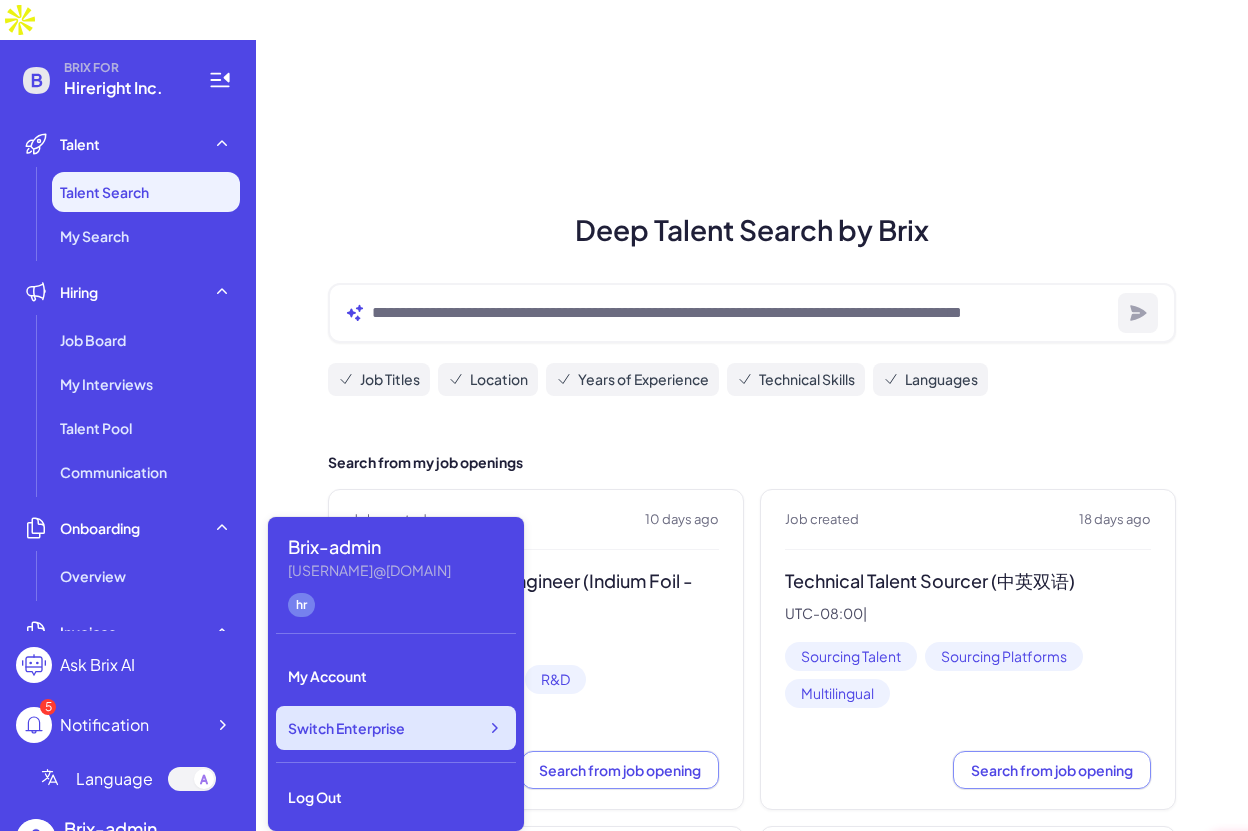 click on "Switch Enterprise" at bounding box center [396, 728] 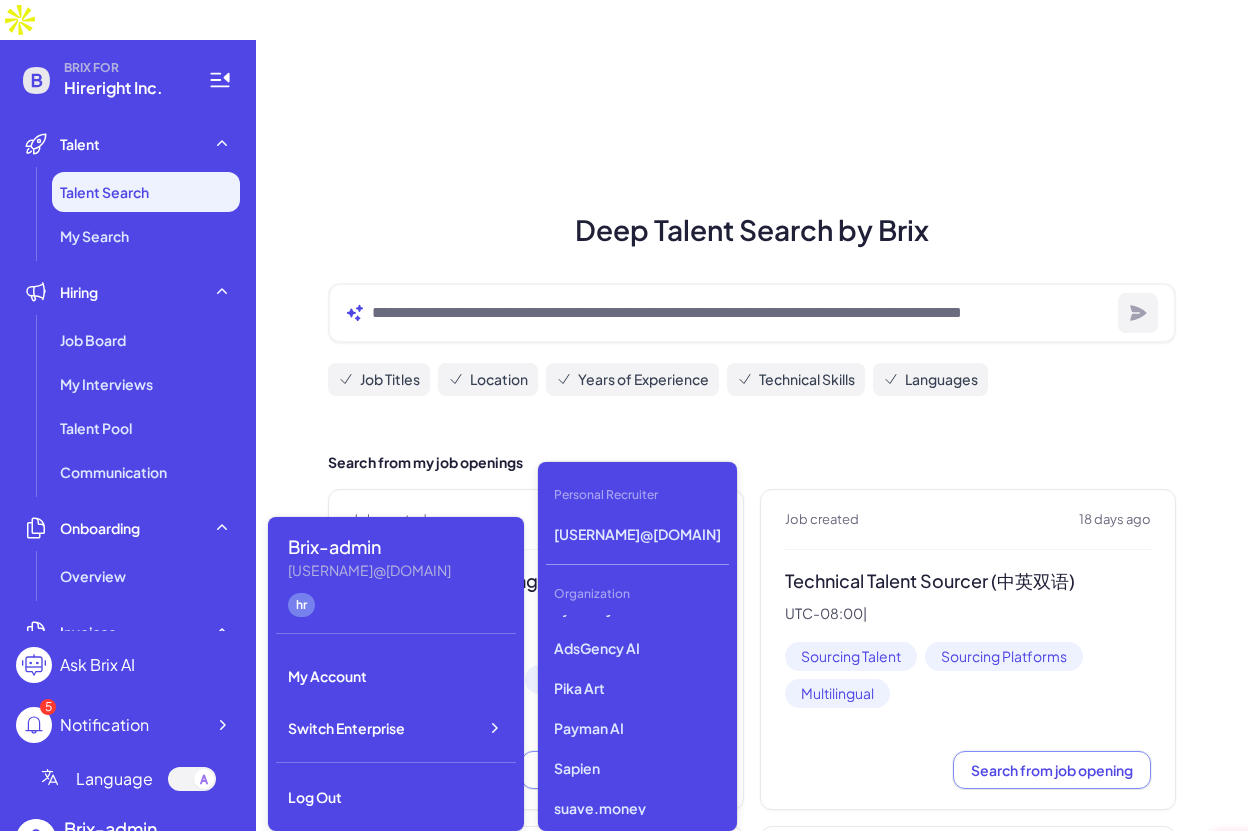 scroll, scrollTop: 2518, scrollLeft: 0, axis: vertical 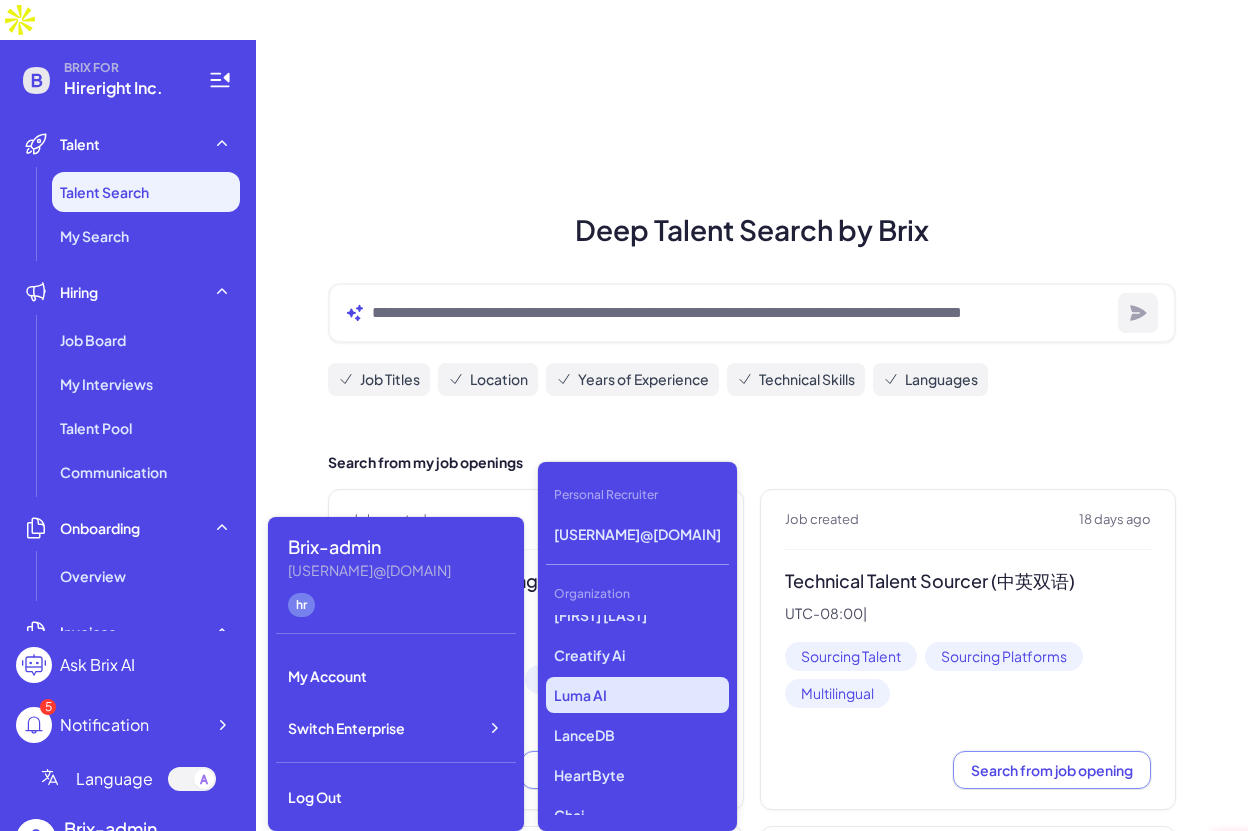 click on "Luma AI" at bounding box center (637, 695) 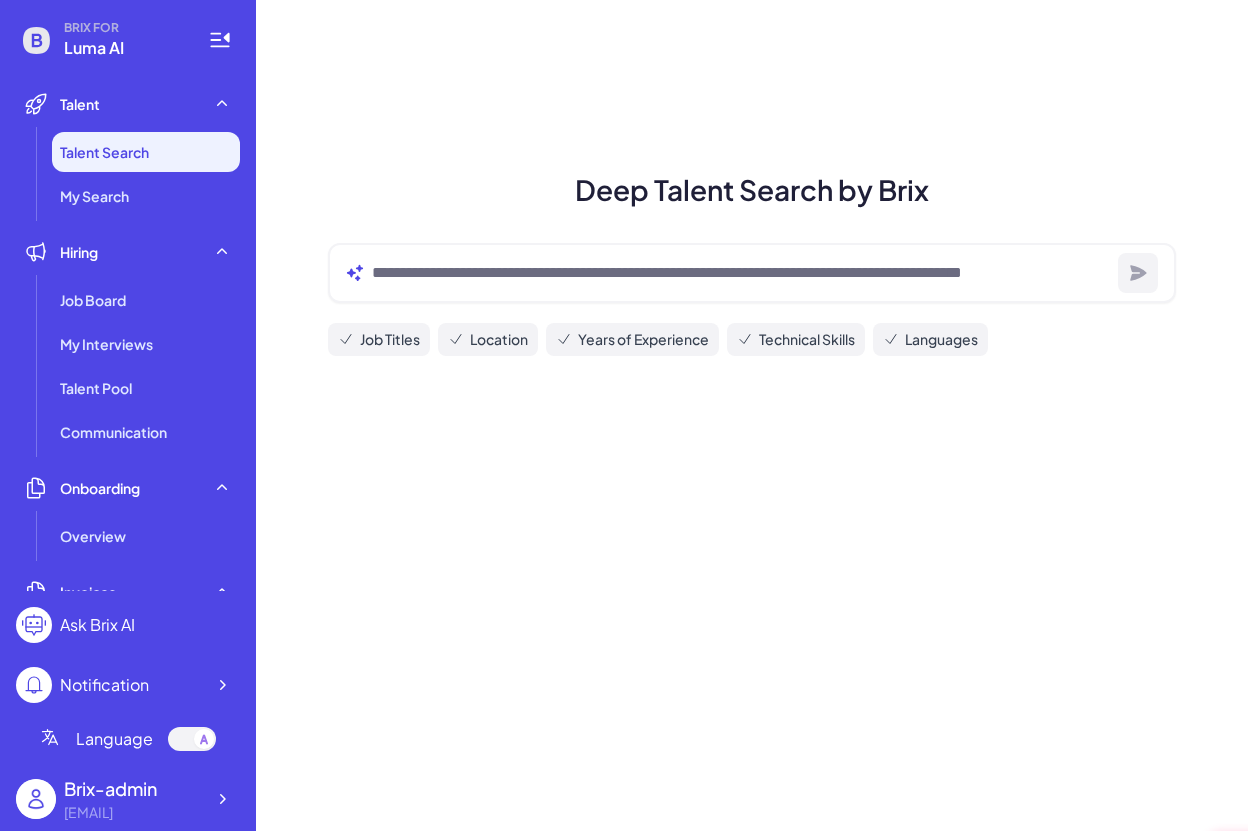 scroll, scrollTop: 0, scrollLeft: 0, axis: both 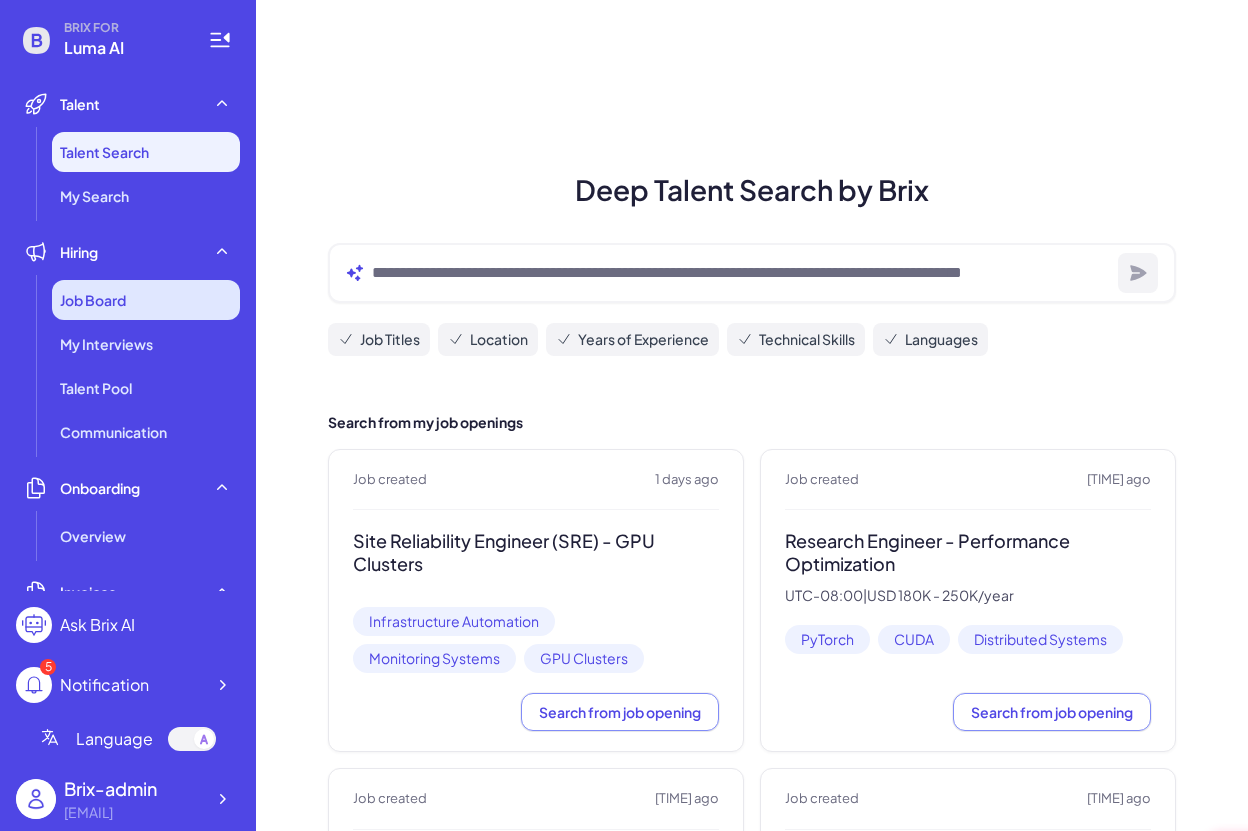 click on "Job Board" at bounding box center [93, 300] 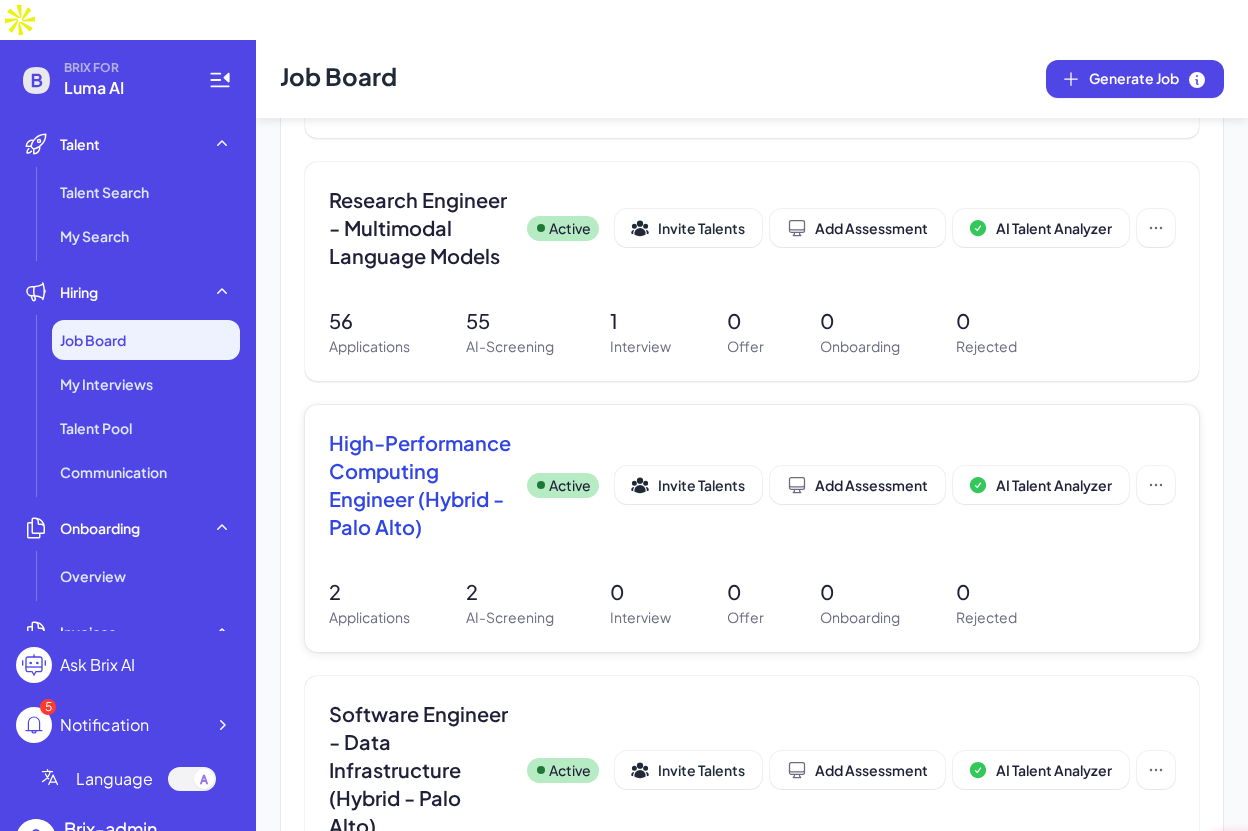 scroll, scrollTop: 915, scrollLeft: 0, axis: vertical 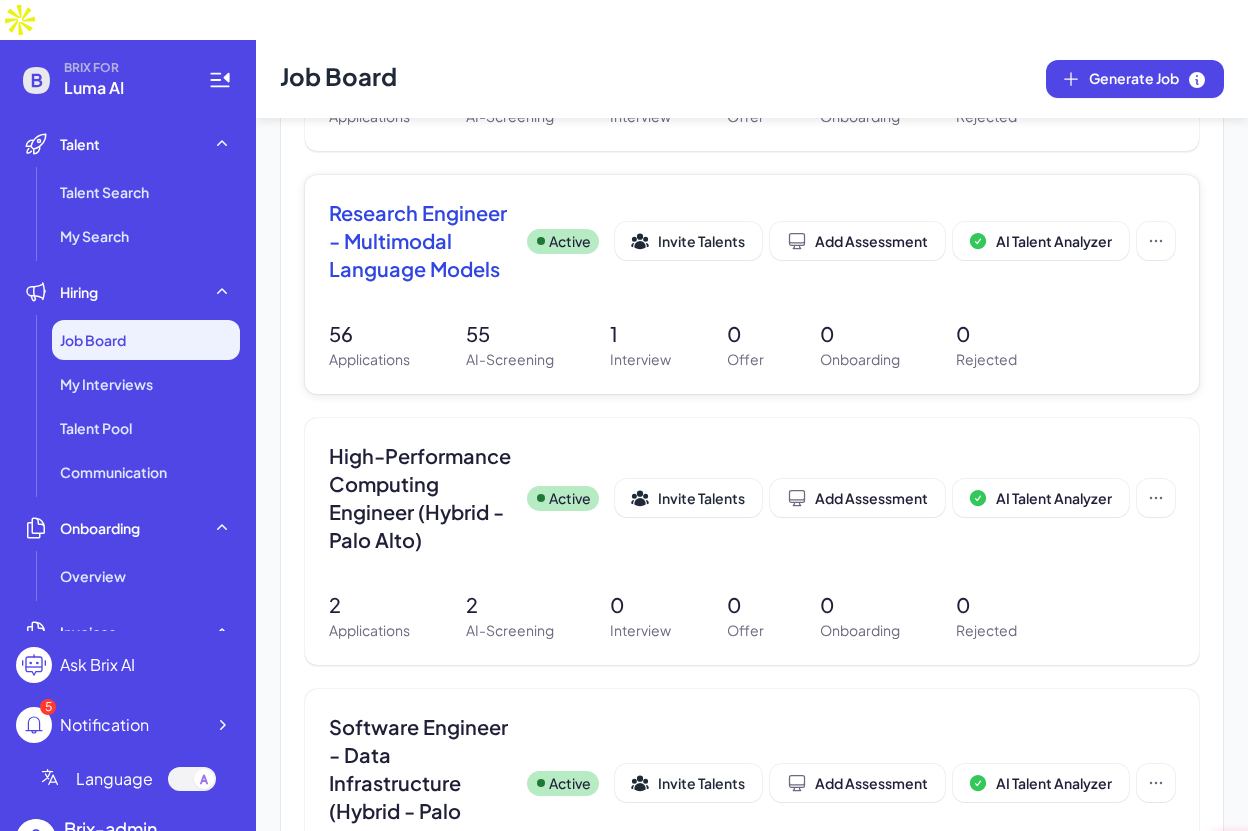 click on "Research Engineer - Multimodal Language Models" at bounding box center (420, 241) 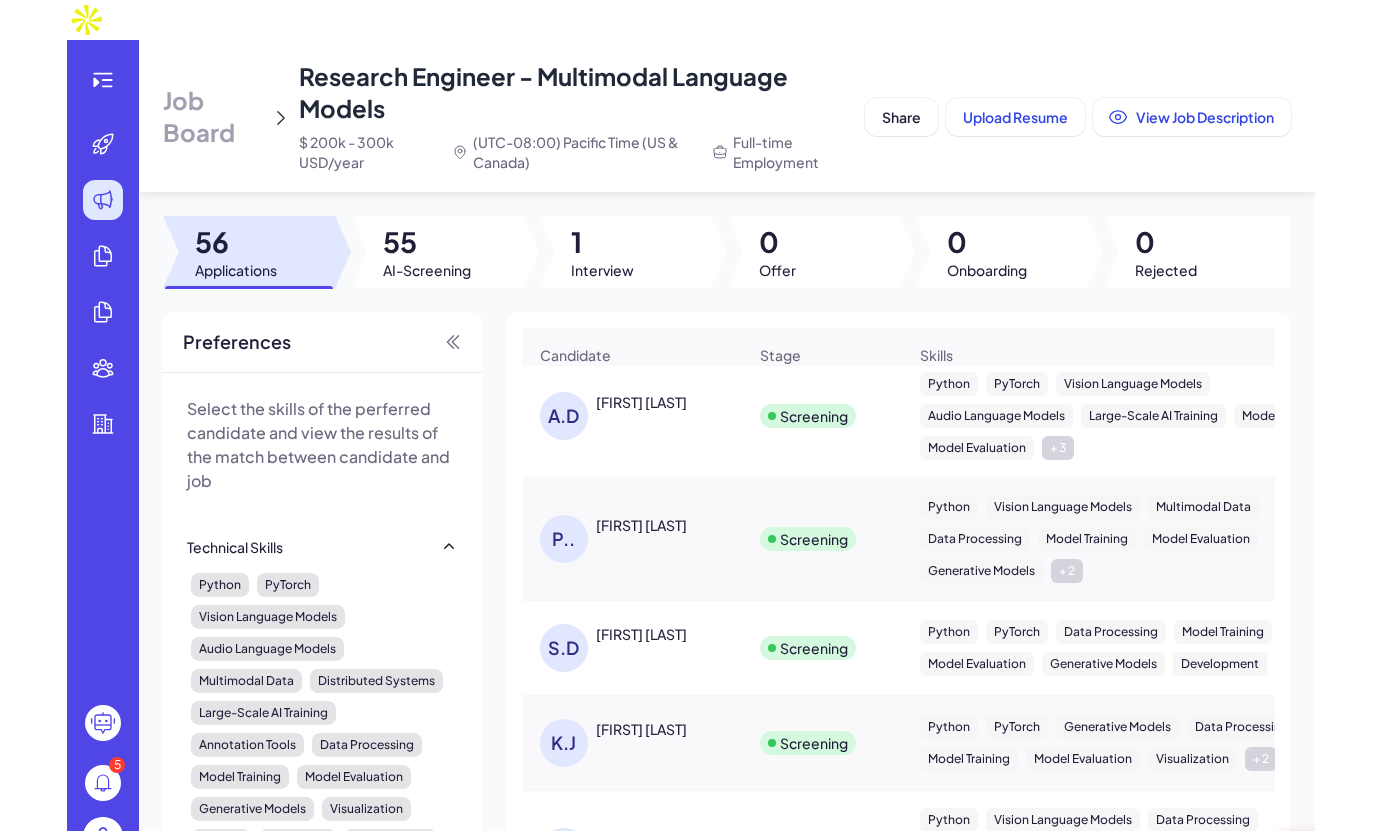 scroll, scrollTop: 0, scrollLeft: 0, axis: both 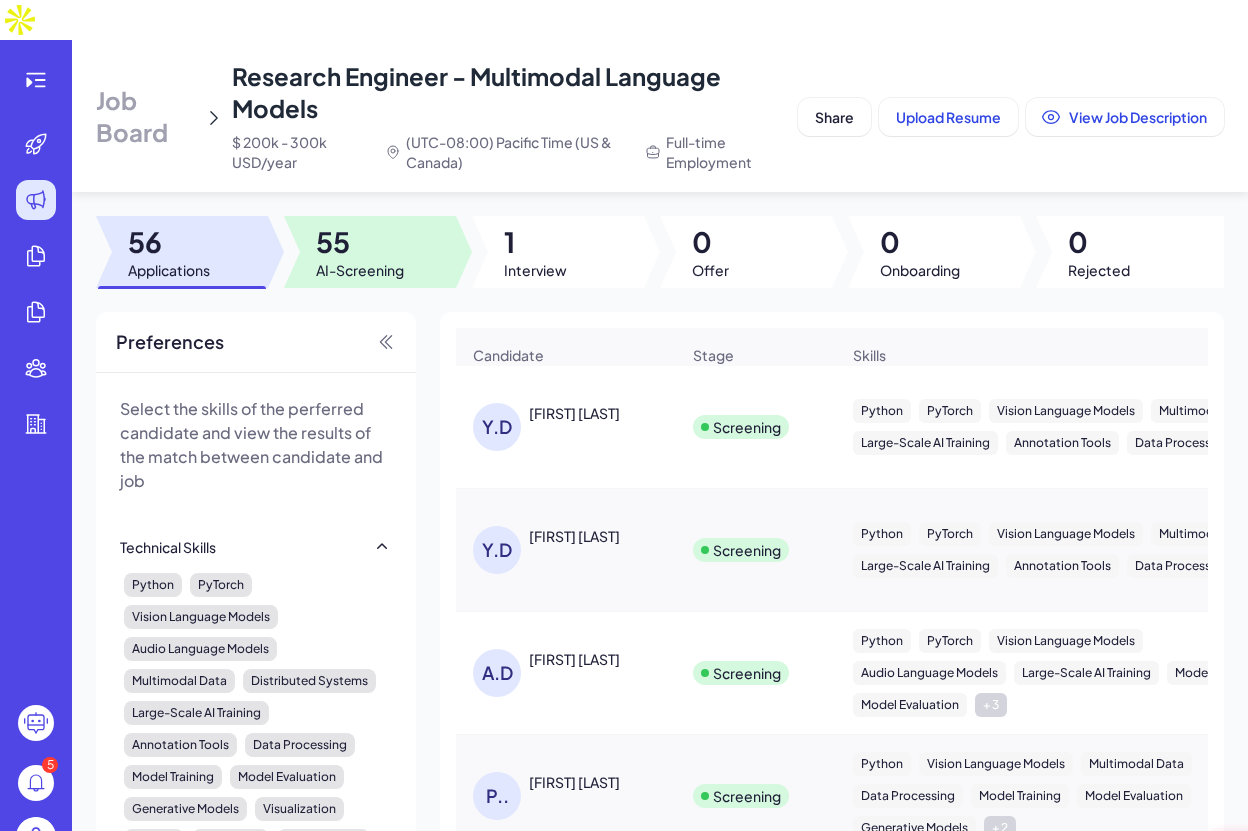 click at bounding box center [370, 252] 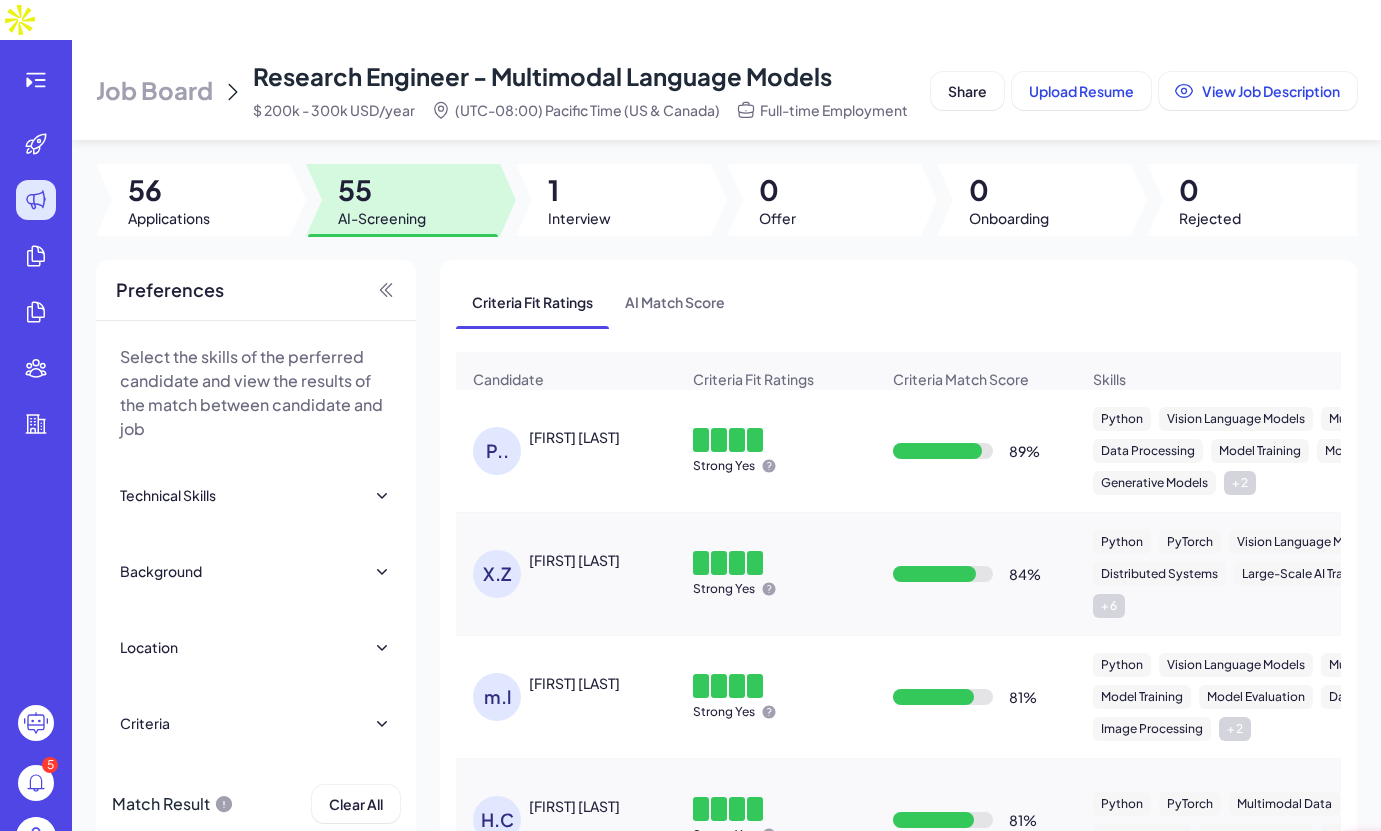 scroll, scrollTop: 0, scrollLeft: 370, axis: horizontal 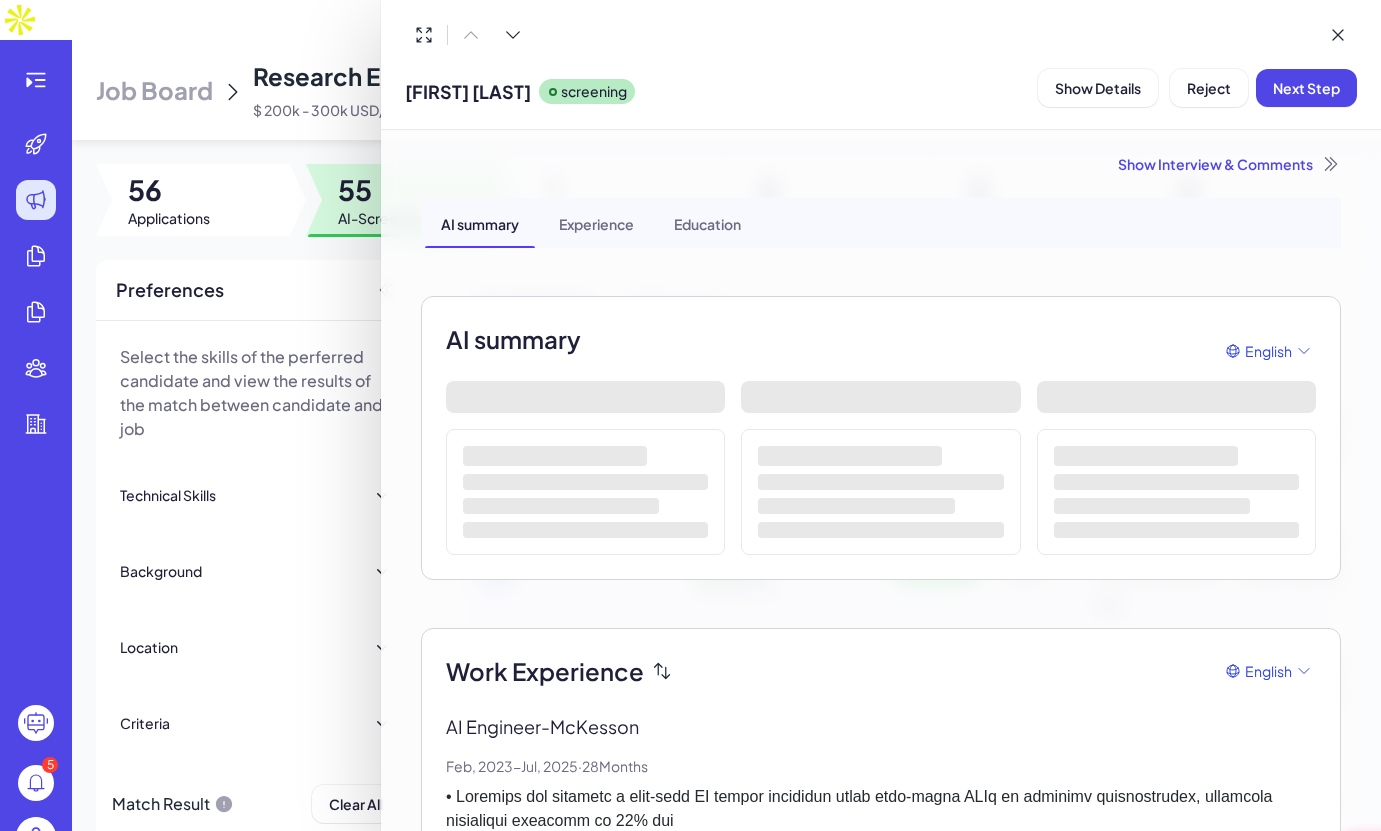 click on "Show Interview & Comments" at bounding box center [881, 164] 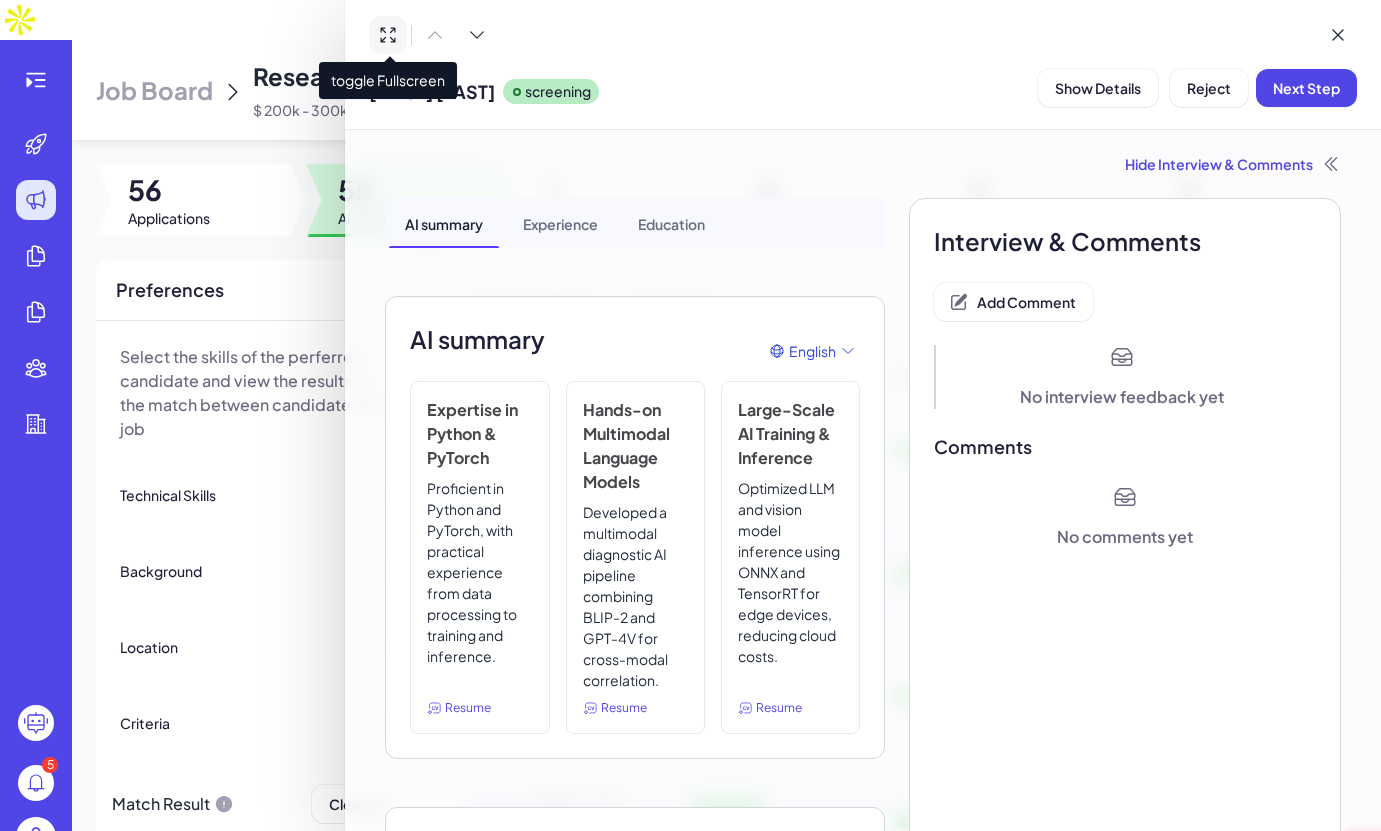click 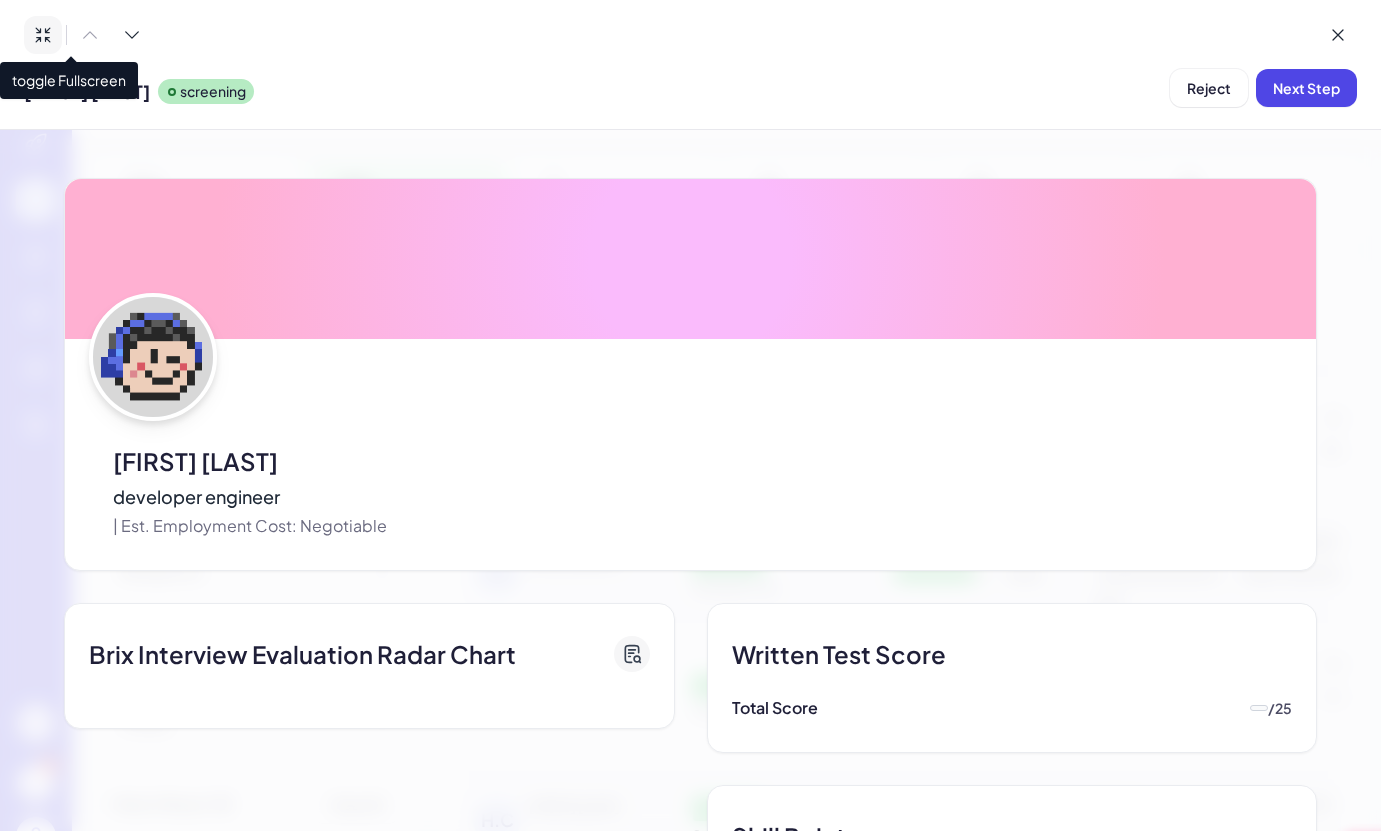 click at bounding box center [43, 35] 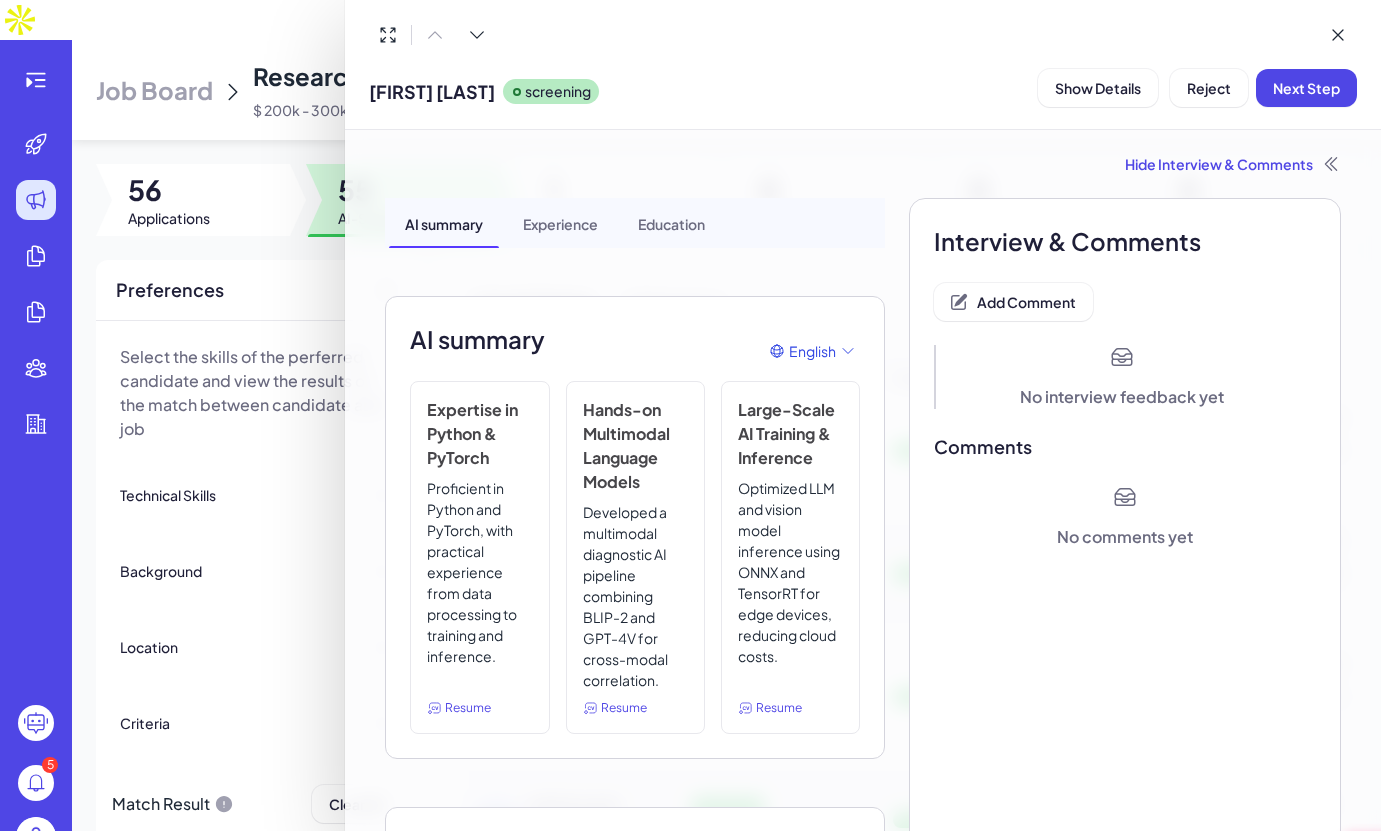 click on "Hide Interview & Comments" at bounding box center [863, 164] 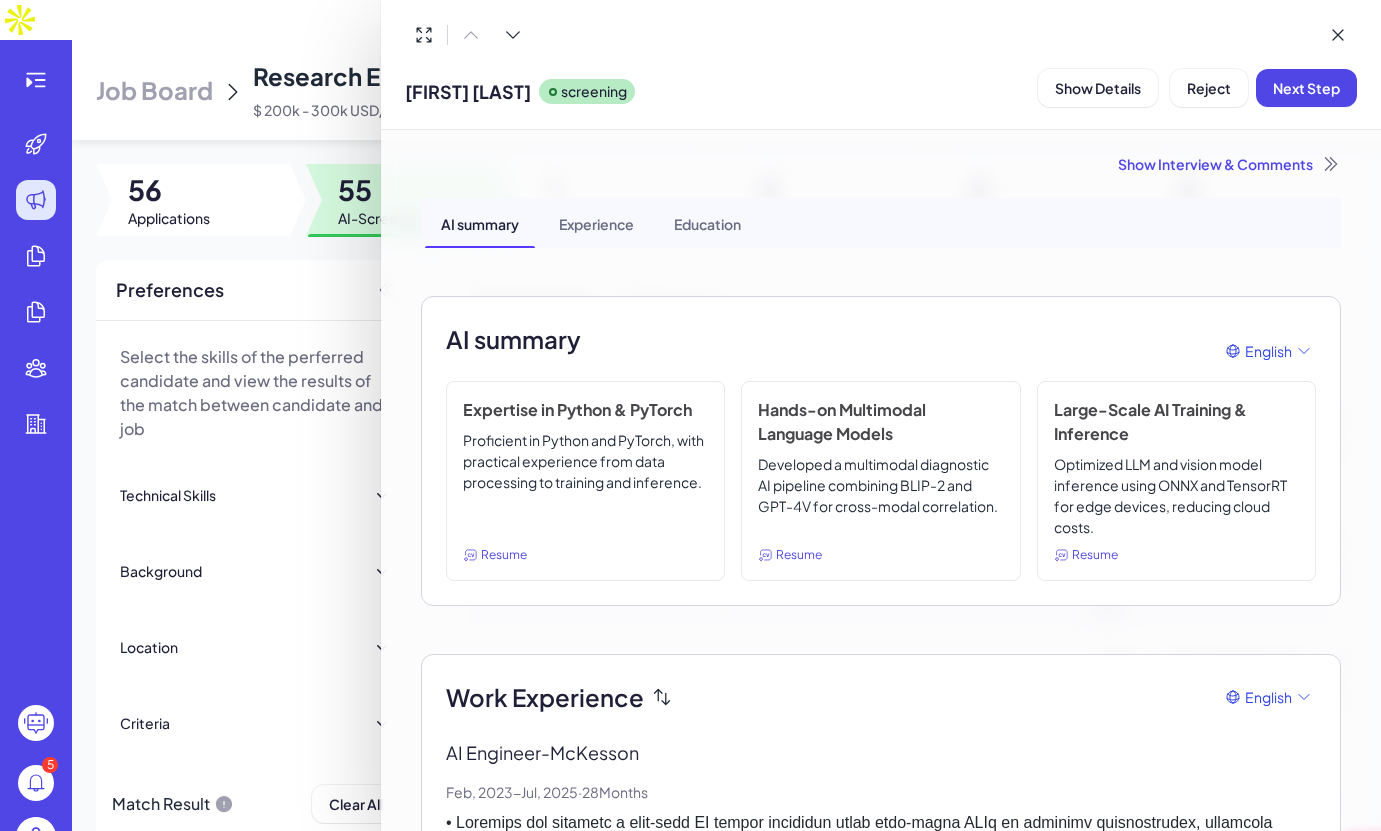 click at bounding box center (690, 415) 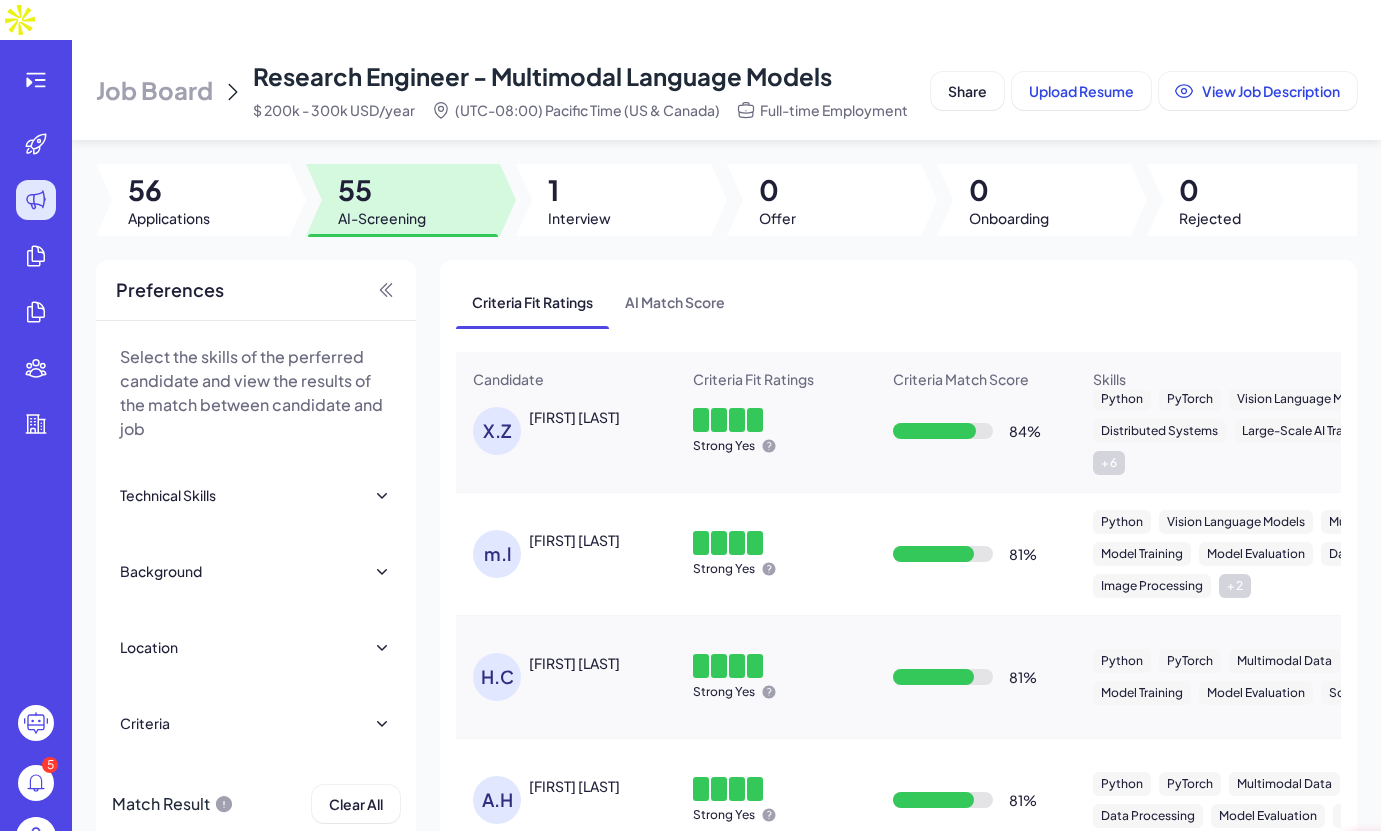 scroll, scrollTop: 144, scrollLeft: 0, axis: vertical 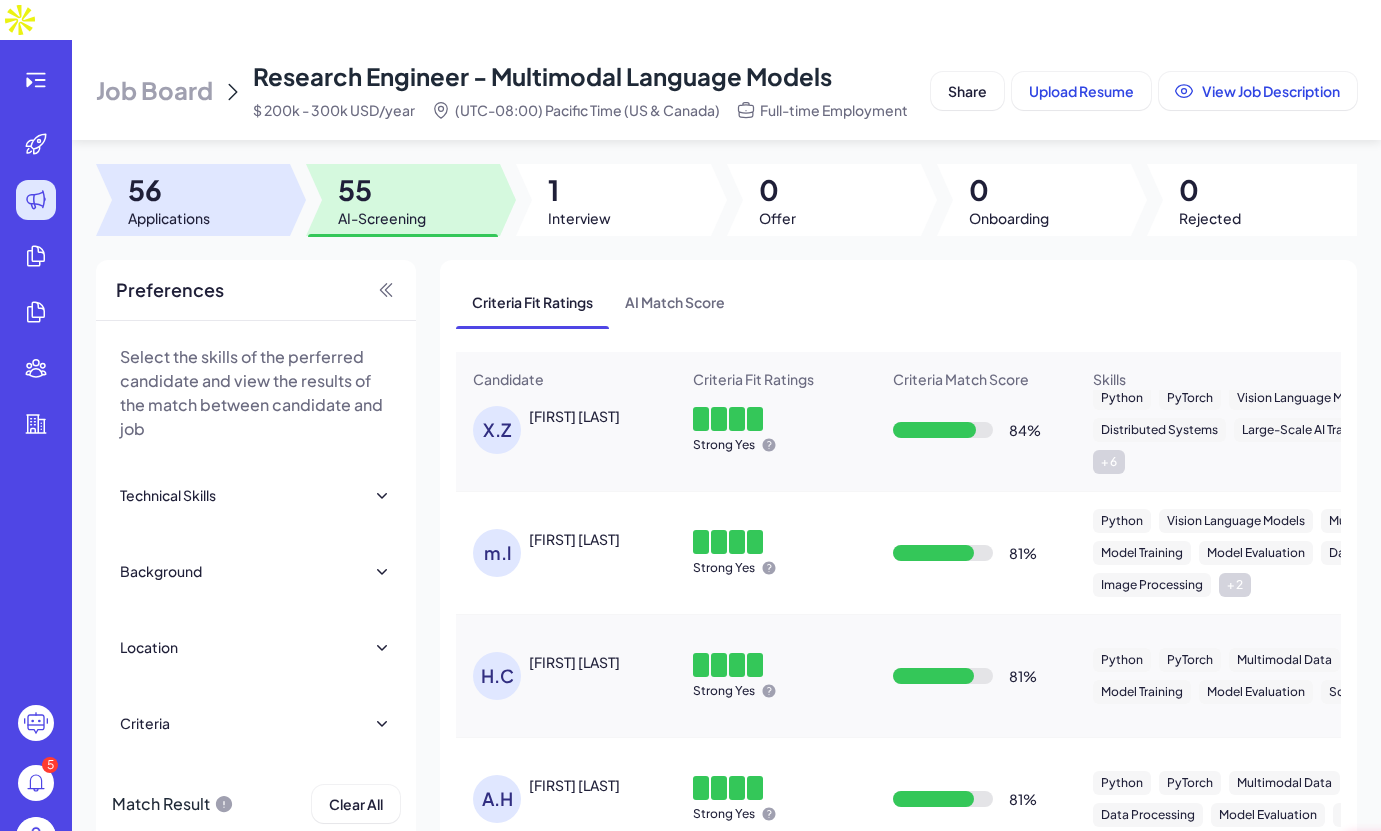 click on "56" at bounding box center [169, 190] 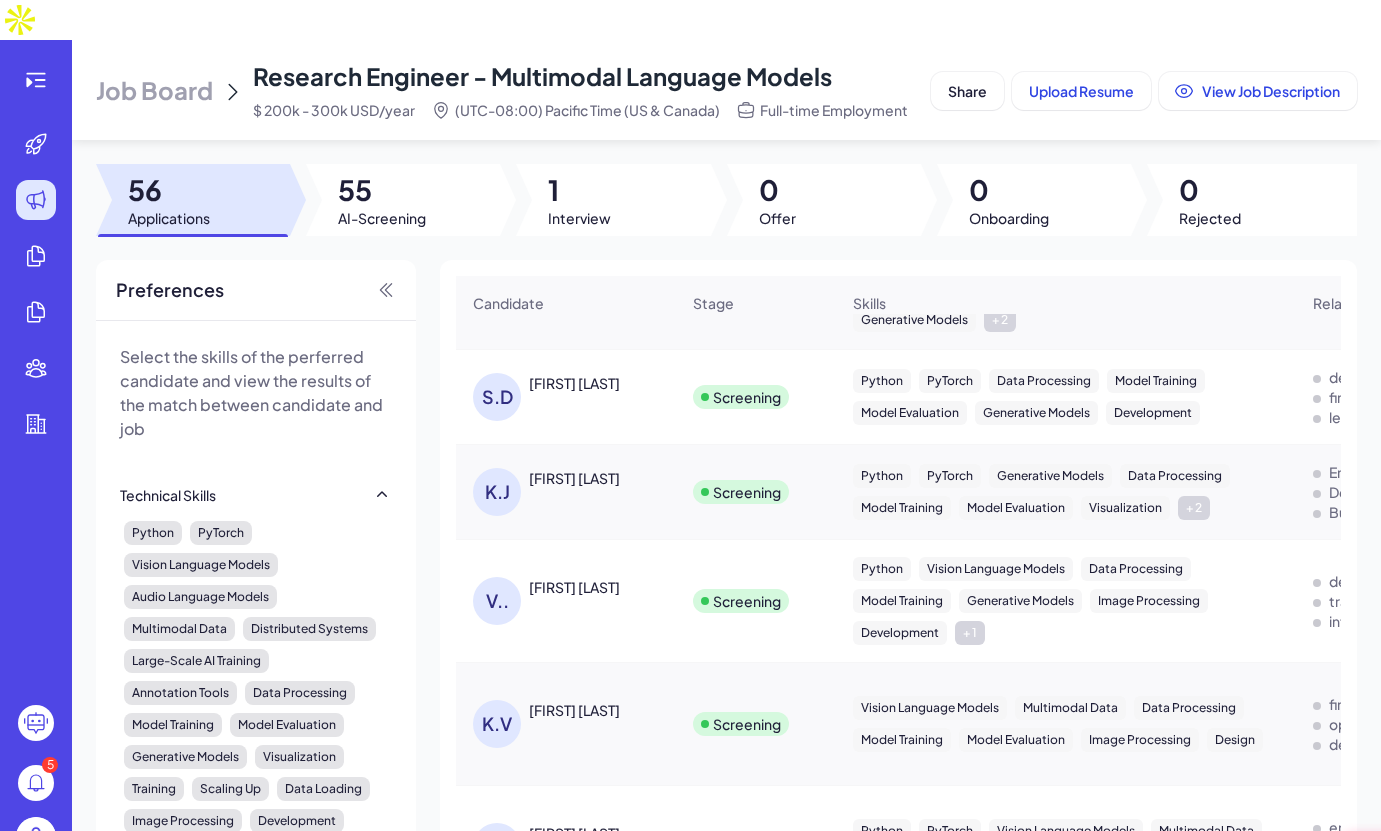 scroll, scrollTop: 707, scrollLeft: 0, axis: vertical 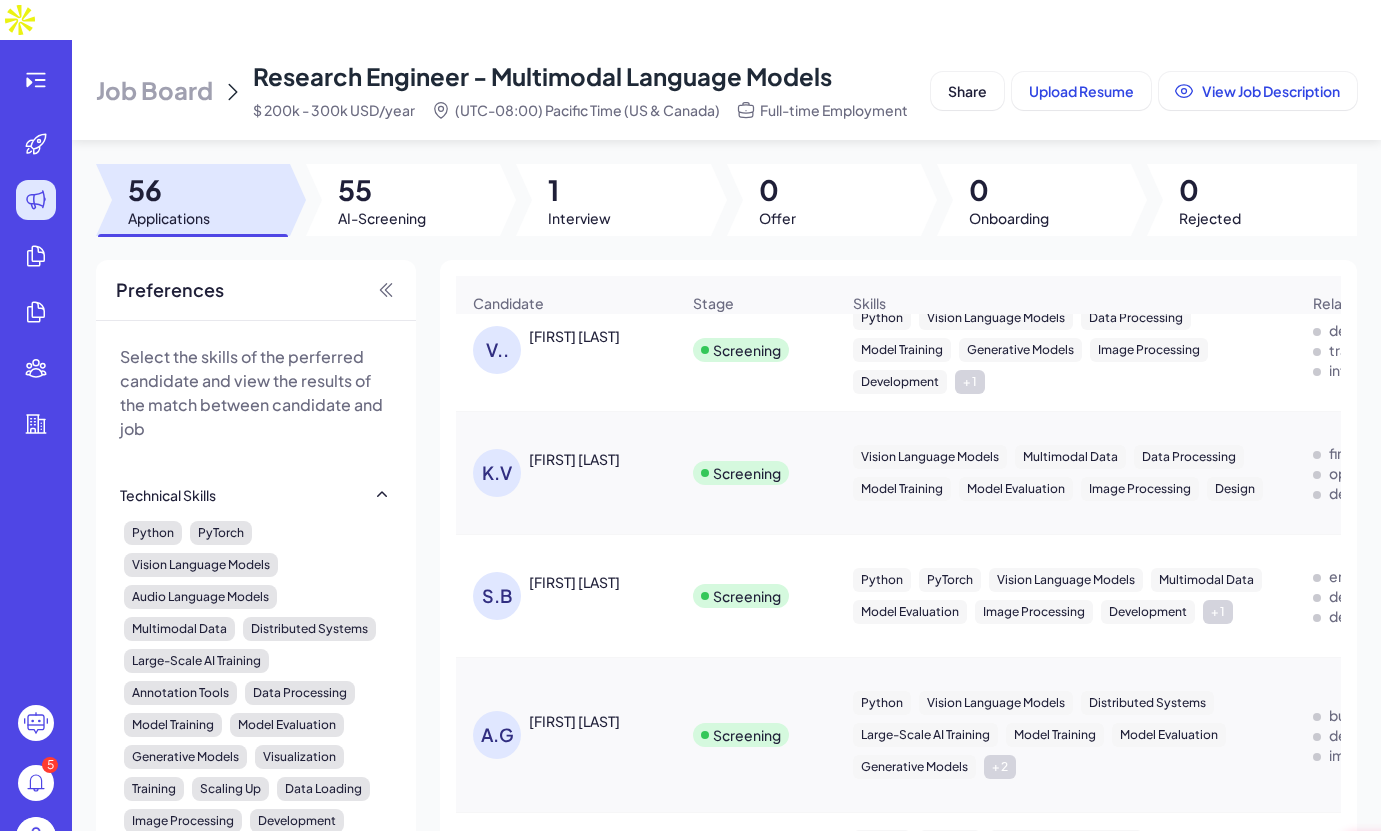 click on "55" at bounding box center [382, 190] 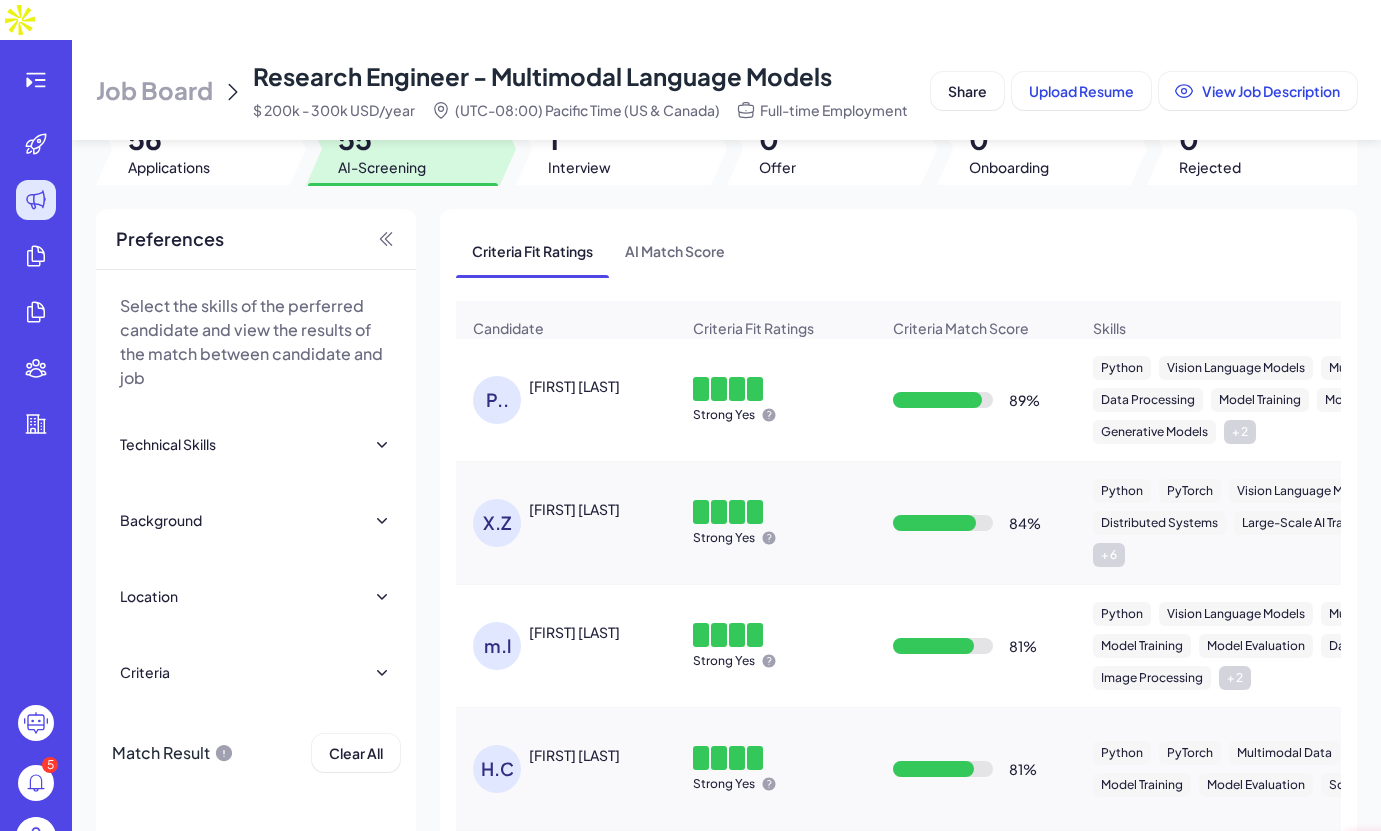 scroll, scrollTop: 0, scrollLeft: 0, axis: both 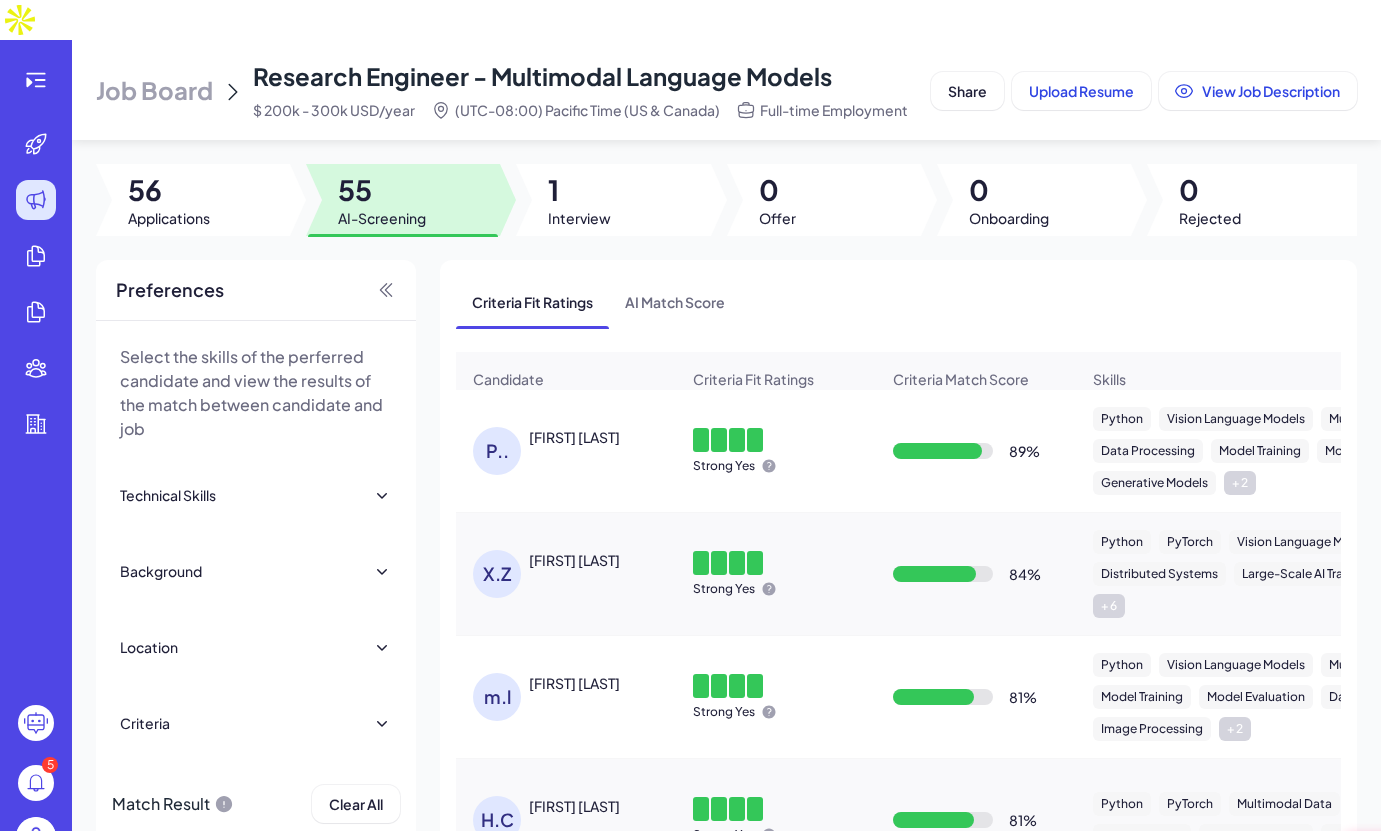 click on "Job Board" at bounding box center (154, 90) 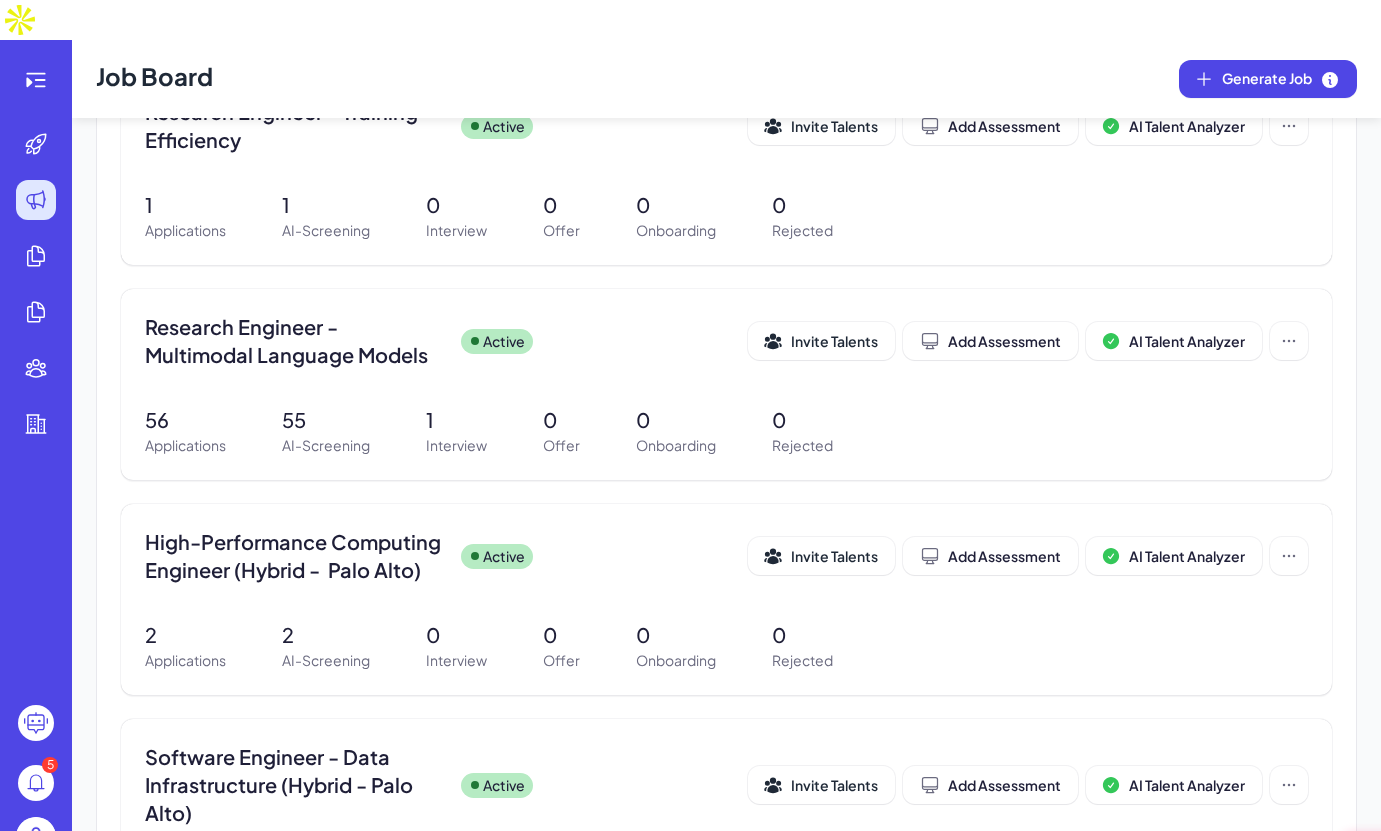 scroll, scrollTop: 718, scrollLeft: 0, axis: vertical 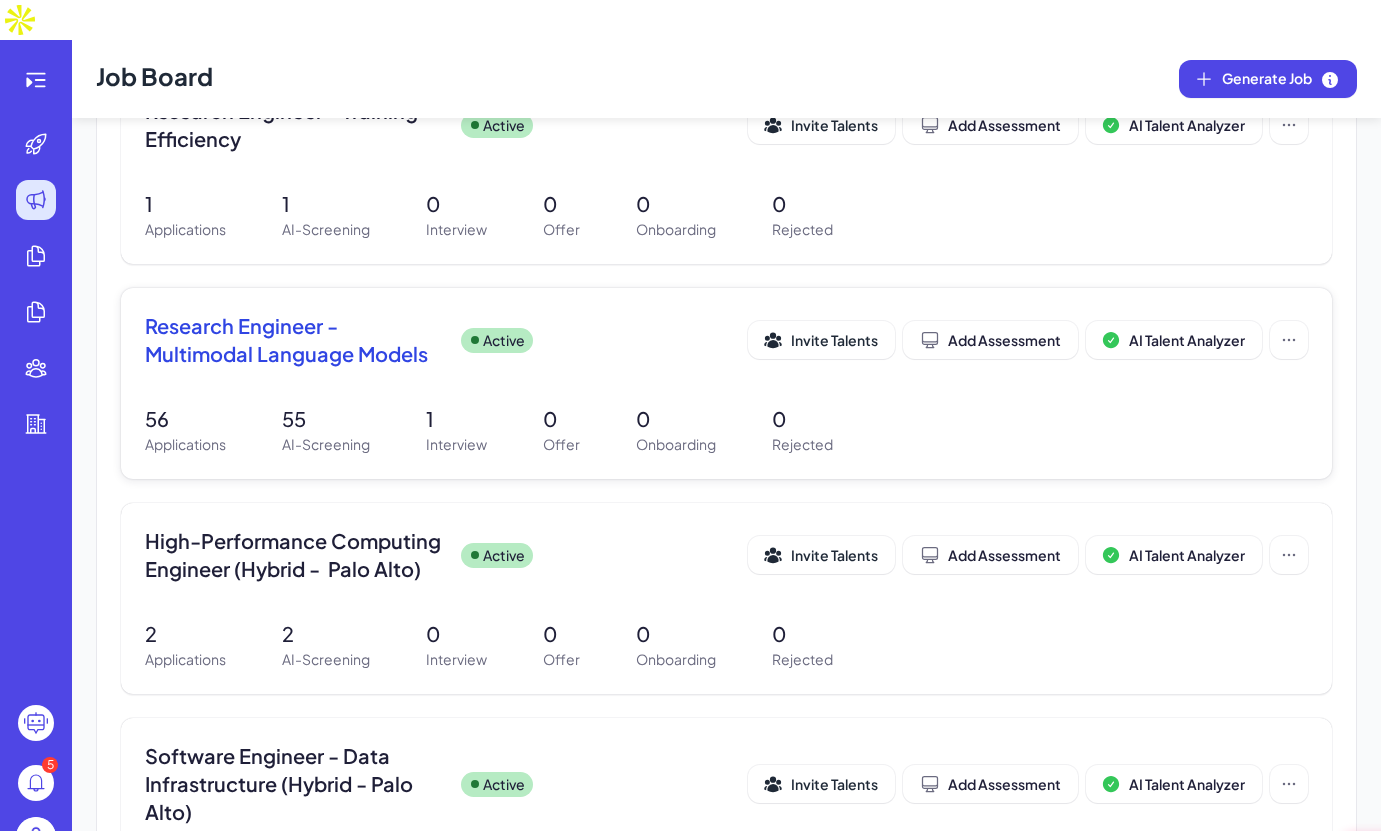 click on "Research Engineer - Multimodal Language Models" at bounding box center [295, 340] 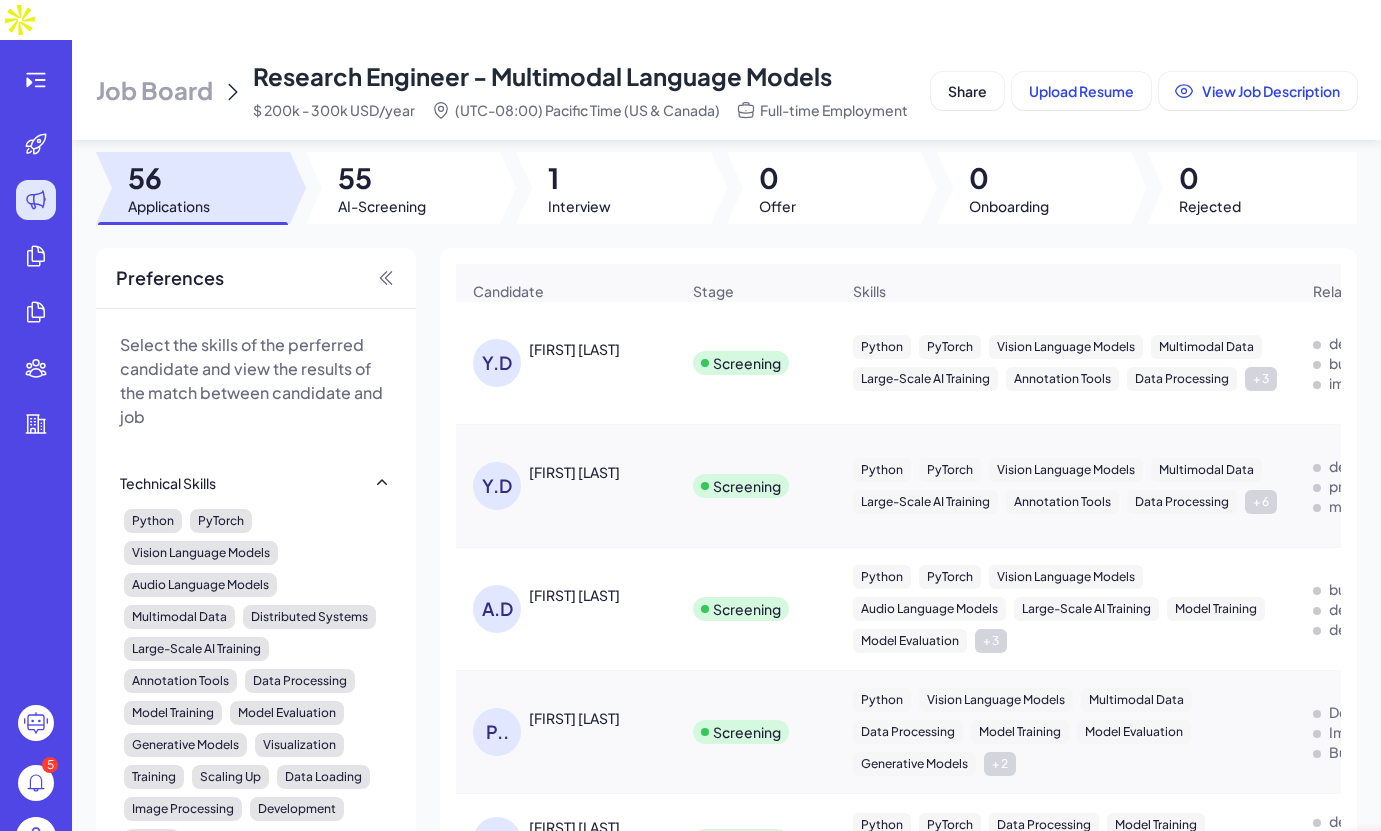 scroll, scrollTop: 0, scrollLeft: 0, axis: both 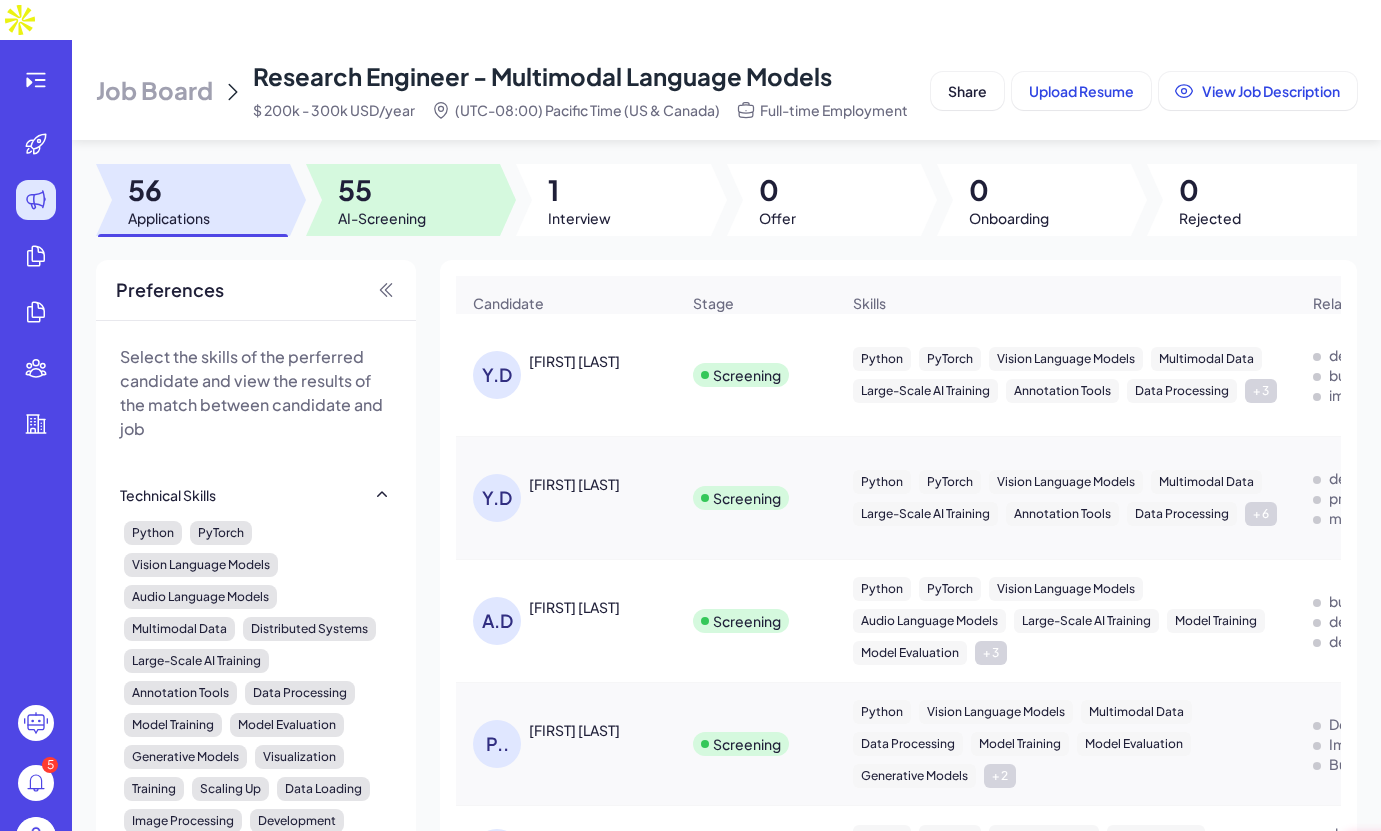 click on "55" at bounding box center (382, 190) 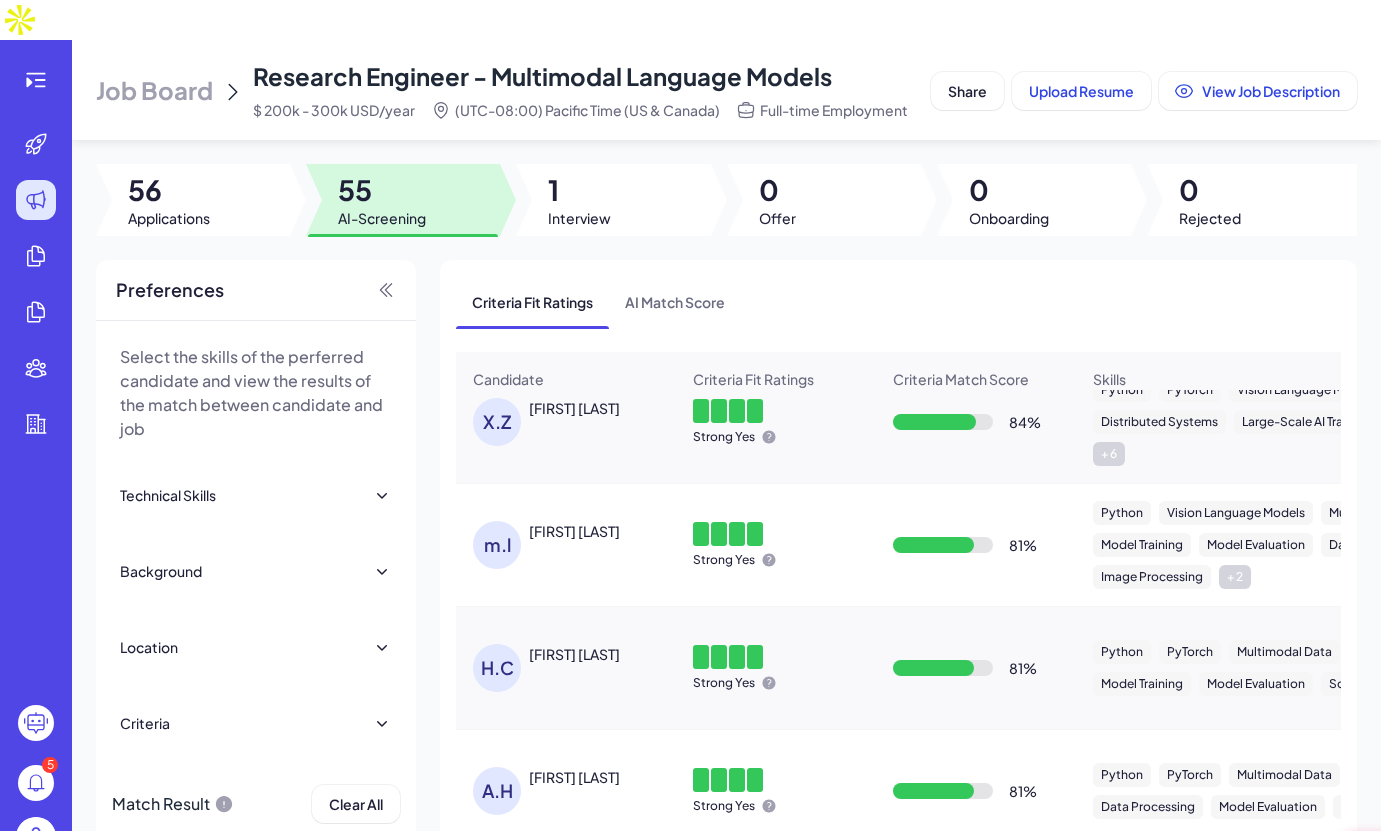 scroll, scrollTop: 0, scrollLeft: 0, axis: both 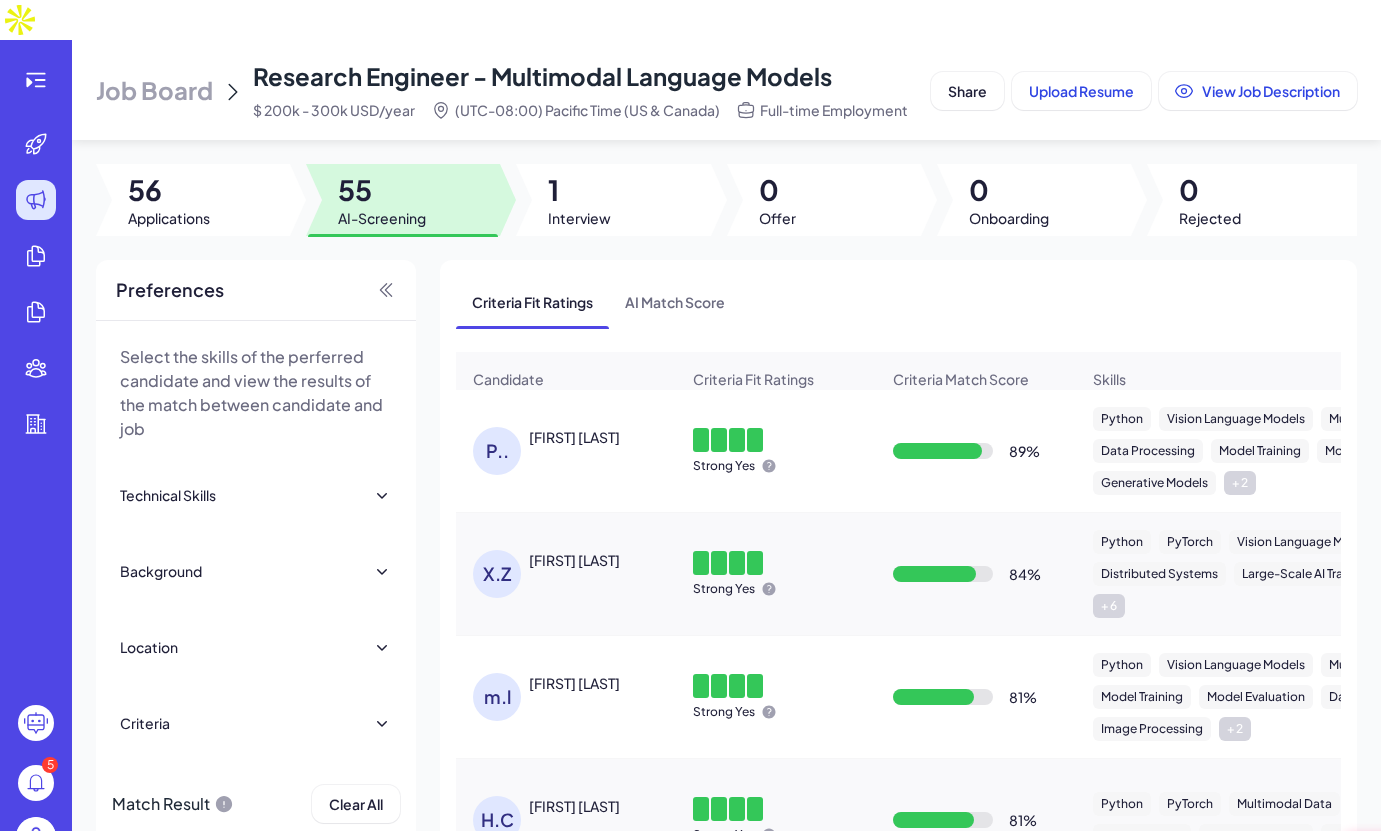 click on "Criteria Fit Ratings AI Match Score" at bounding box center (898, 302) 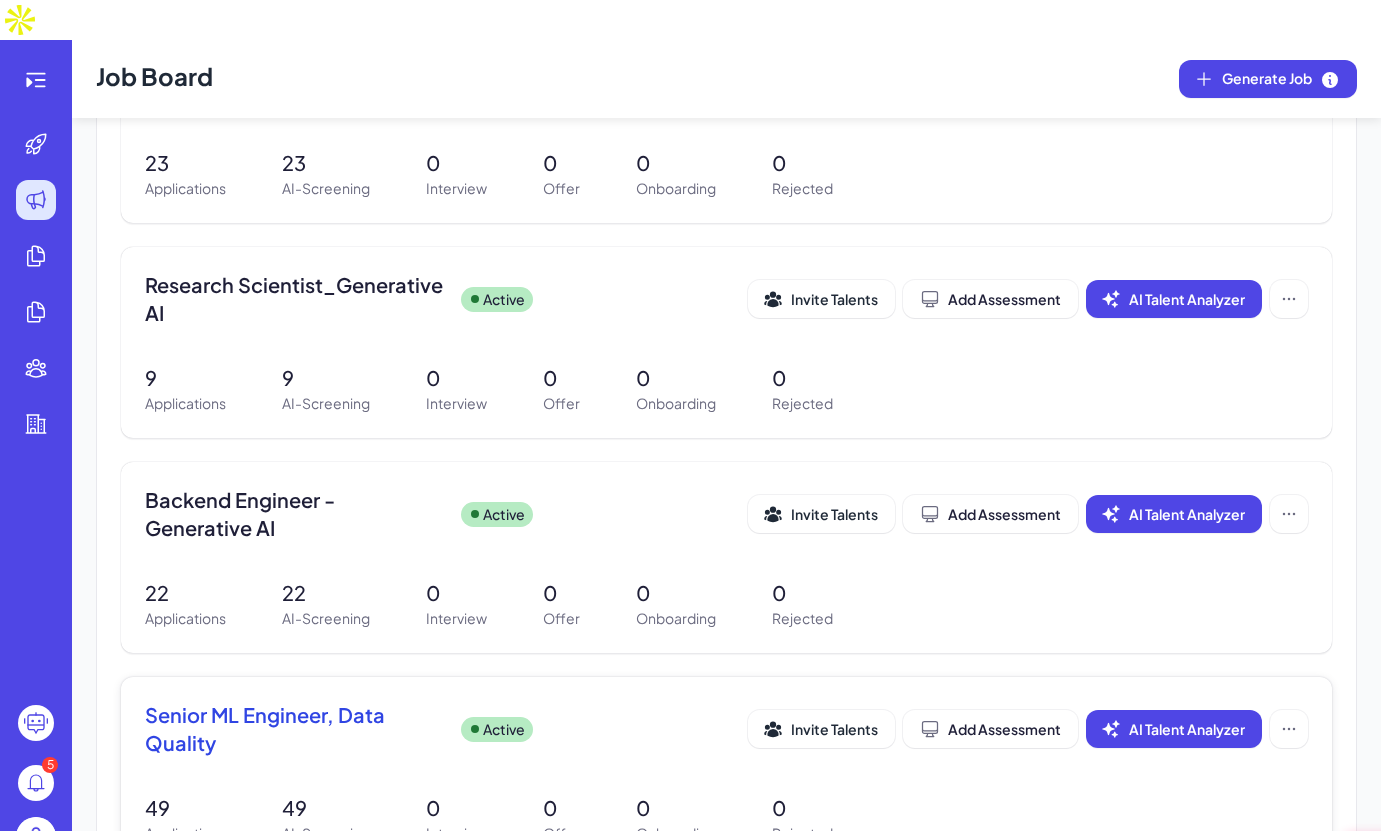 scroll, scrollTop: 4128, scrollLeft: 0, axis: vertical 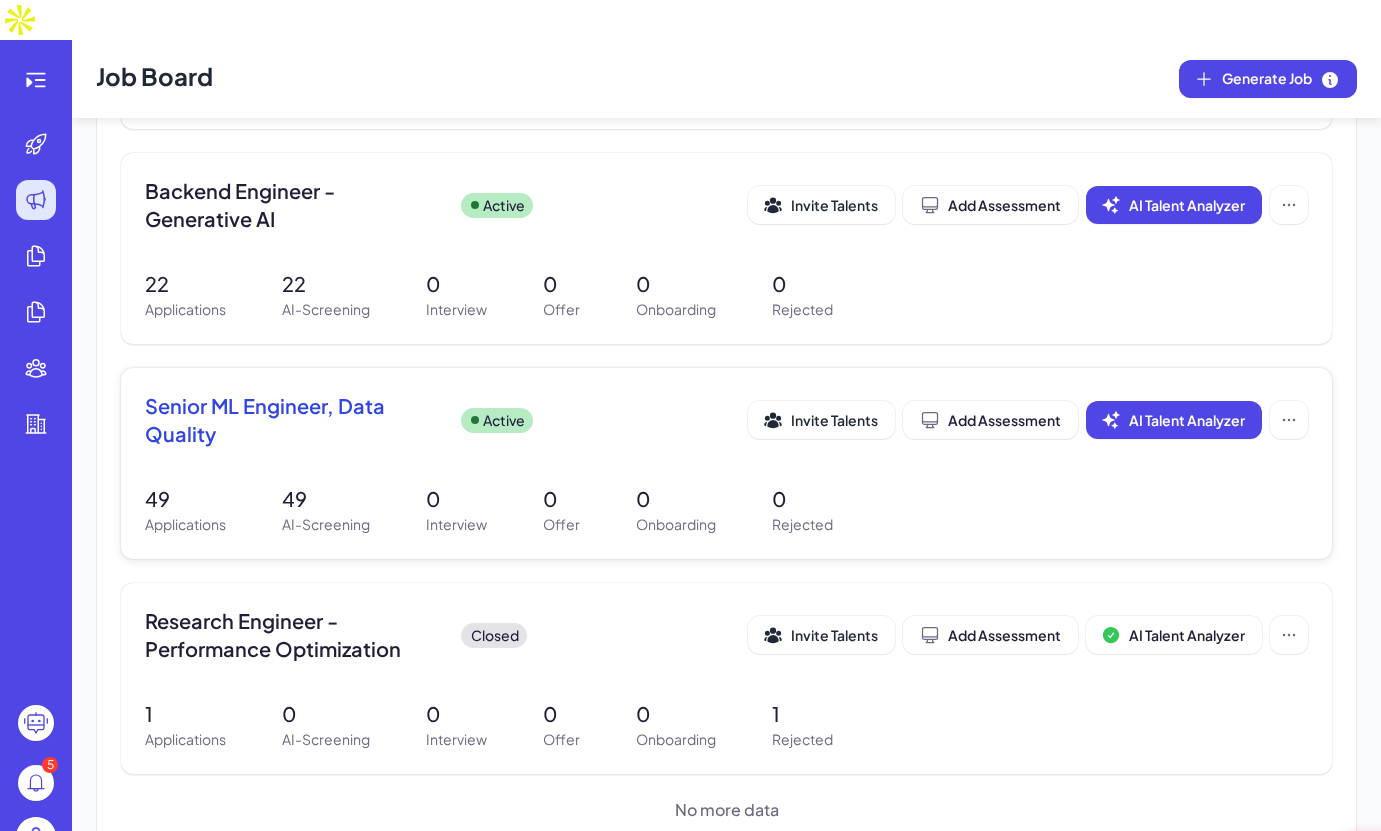 click on "Senior ML Engineer, Data Quality" at bounding box center [295, 420] 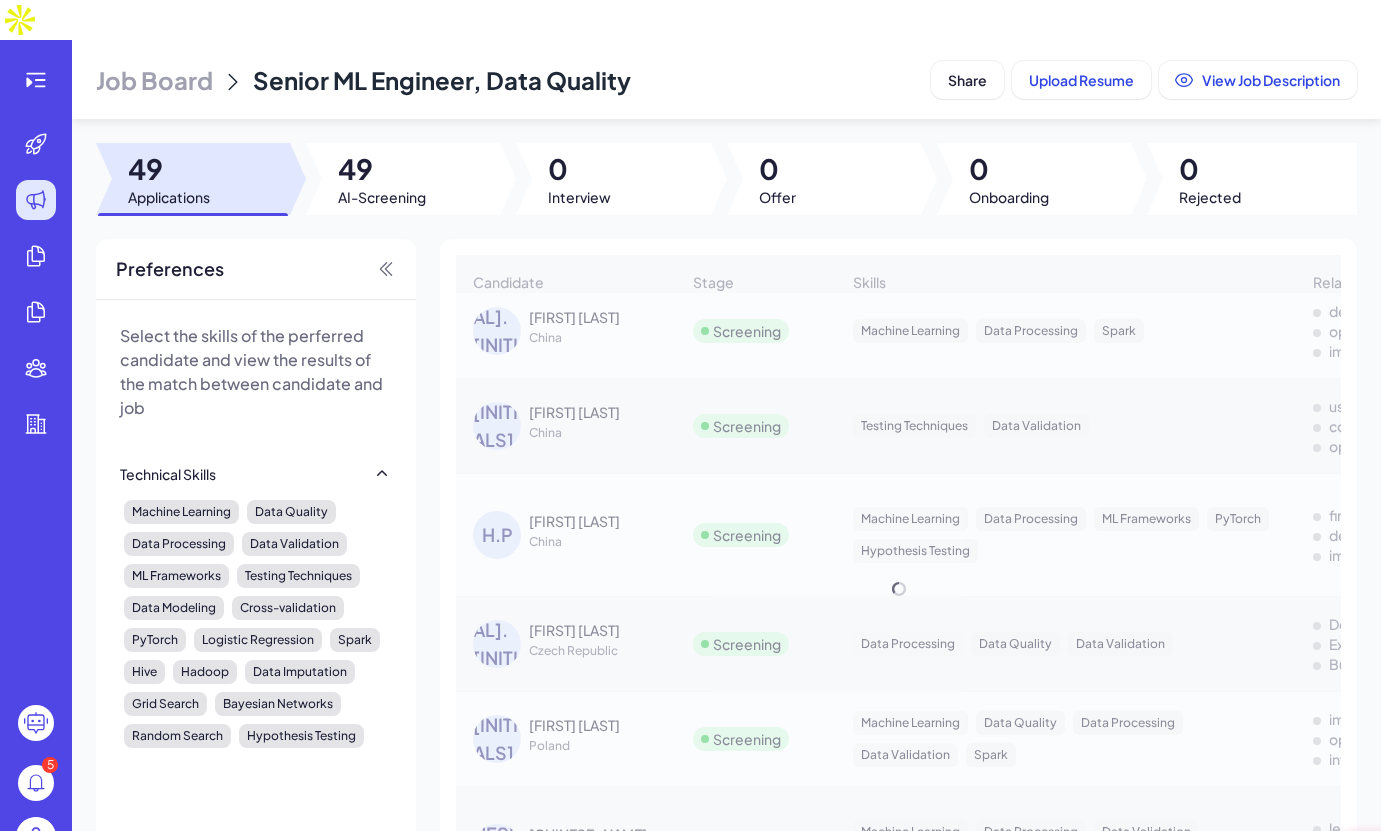 scroll, scrollTop: 415, scrollLeft: 0, axis: vertical 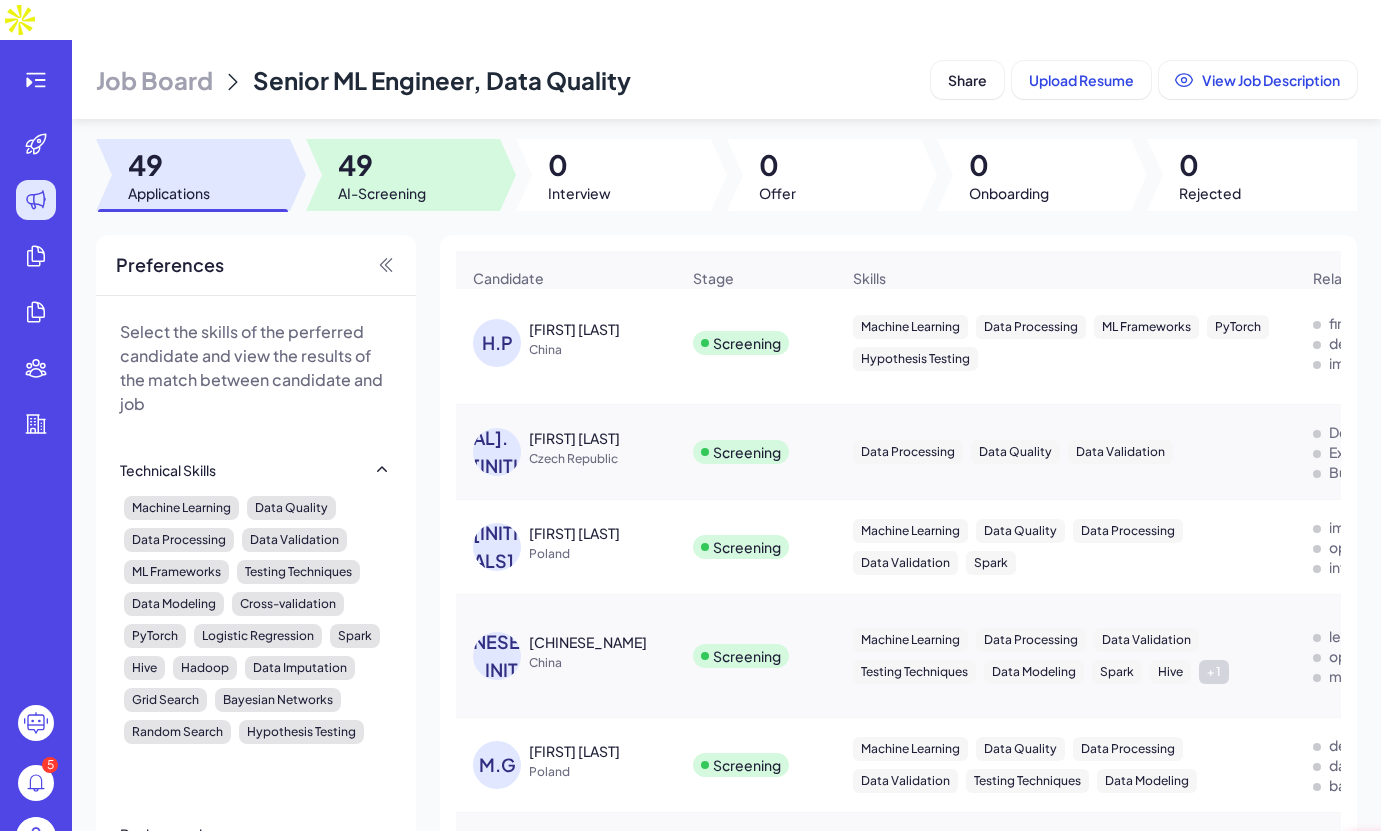 click on "AI-Screening" at bounding box center [382, 193] 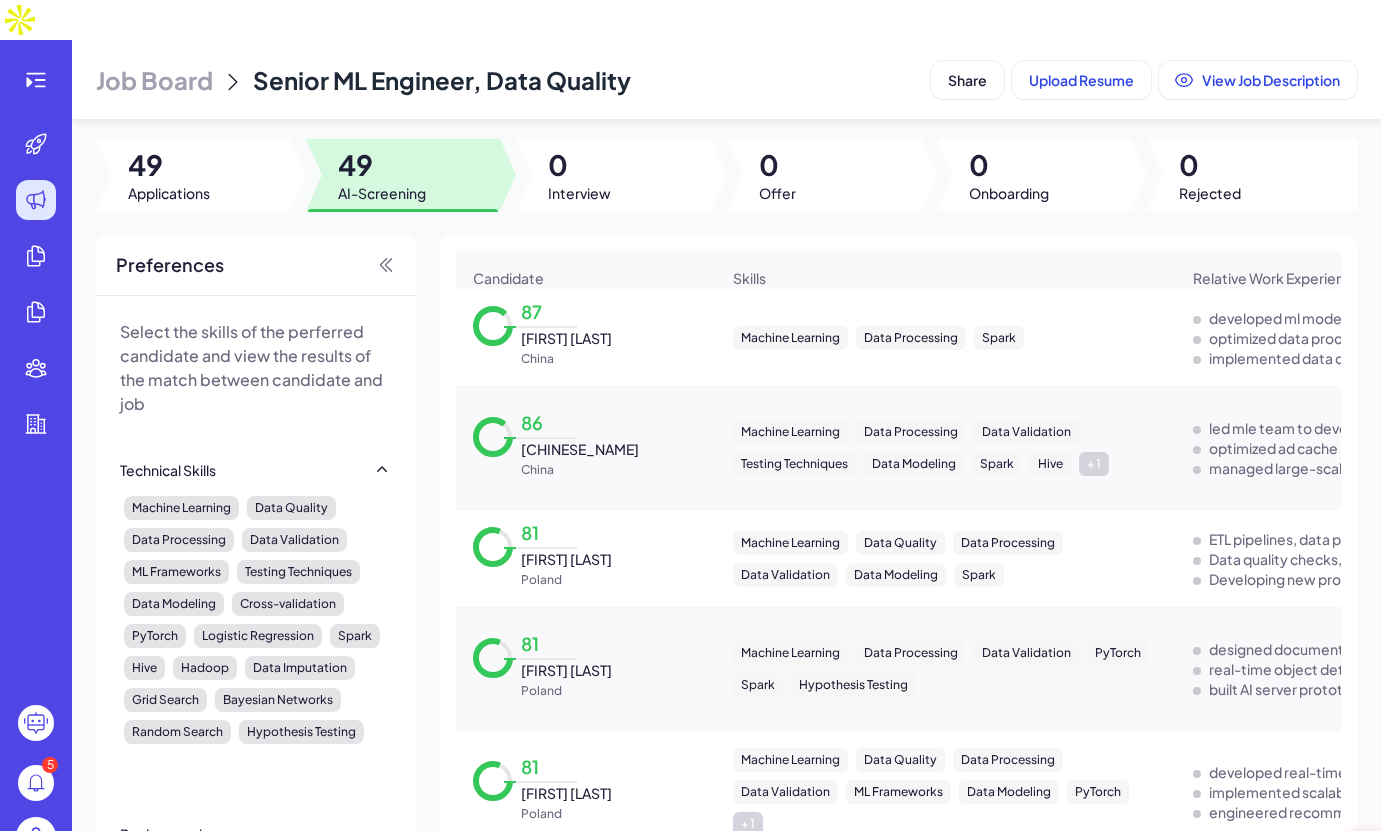 click at bounding box center [193, 175] 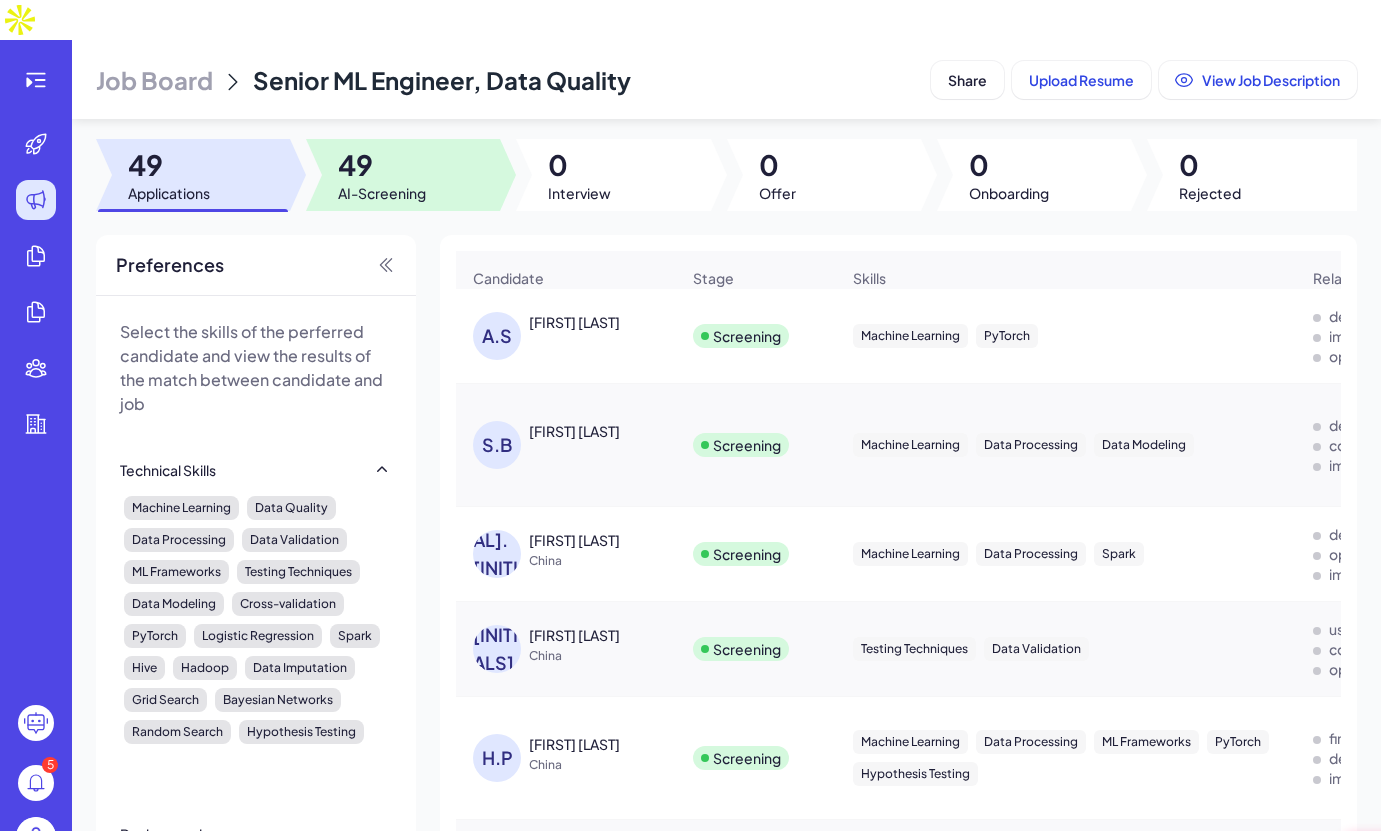 click on "AI-Screening" at bounding box center [382, 193] 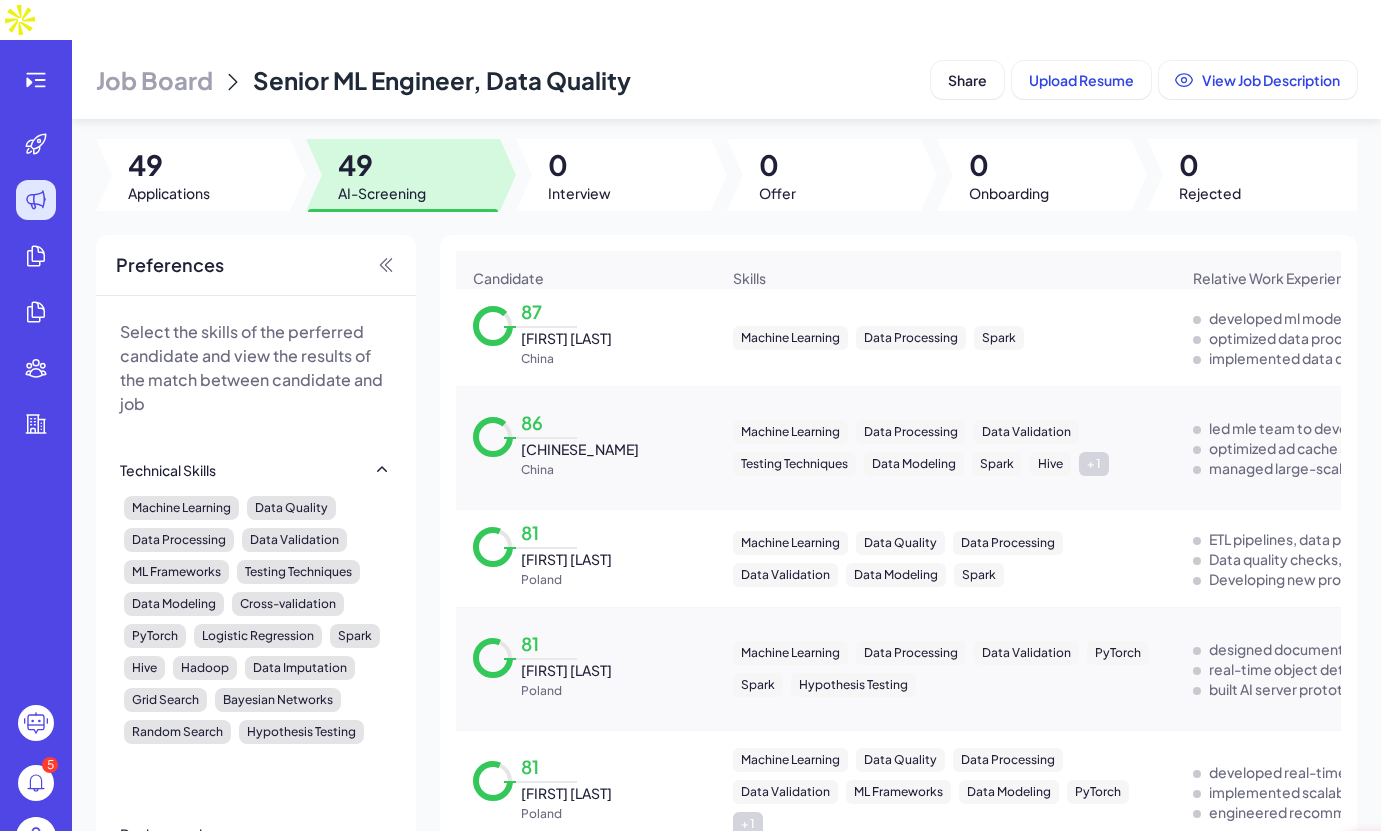 scroll, scrollTop: 486, scrollLeft: 0, axis: vertical 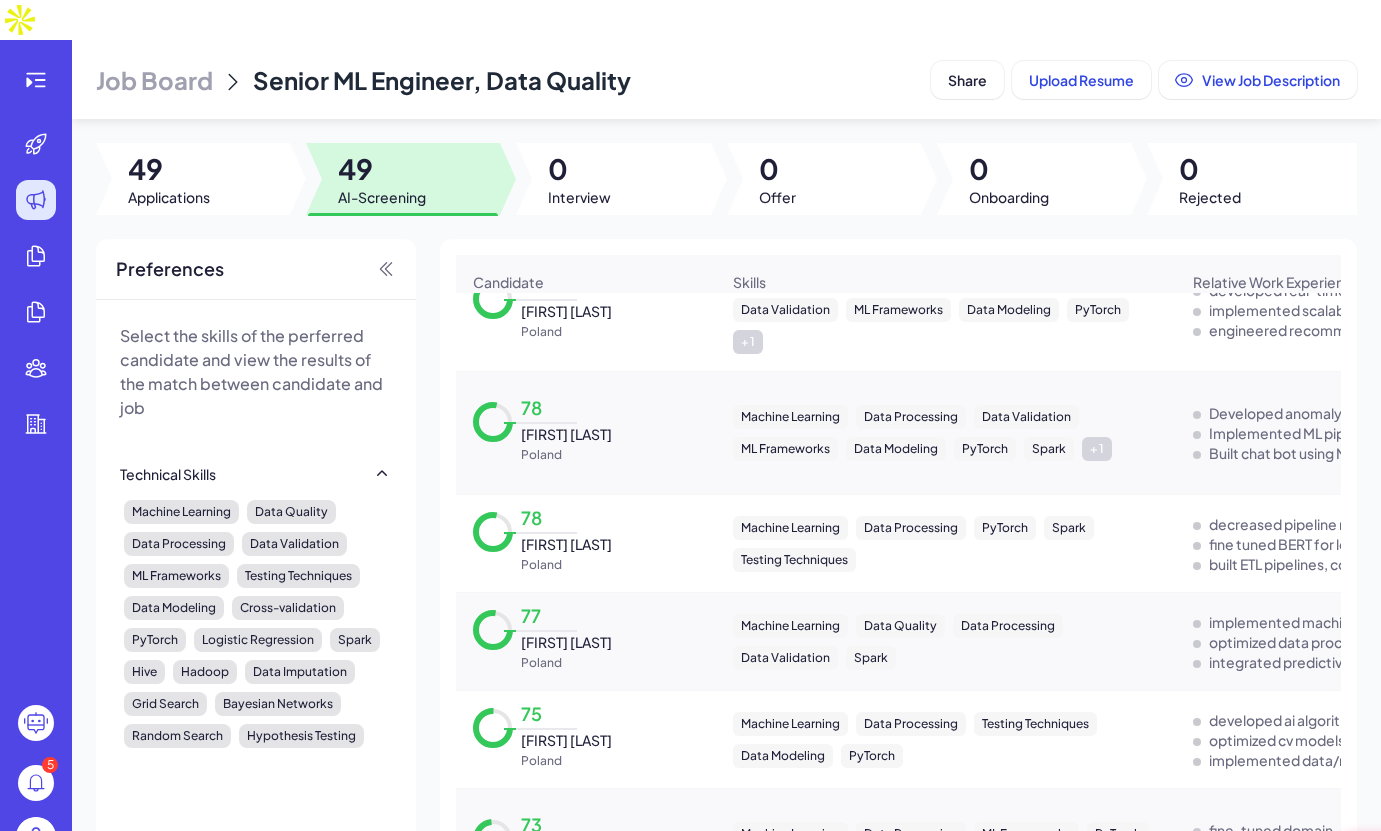 click on "Job Board" at bounding box center (154, 80) 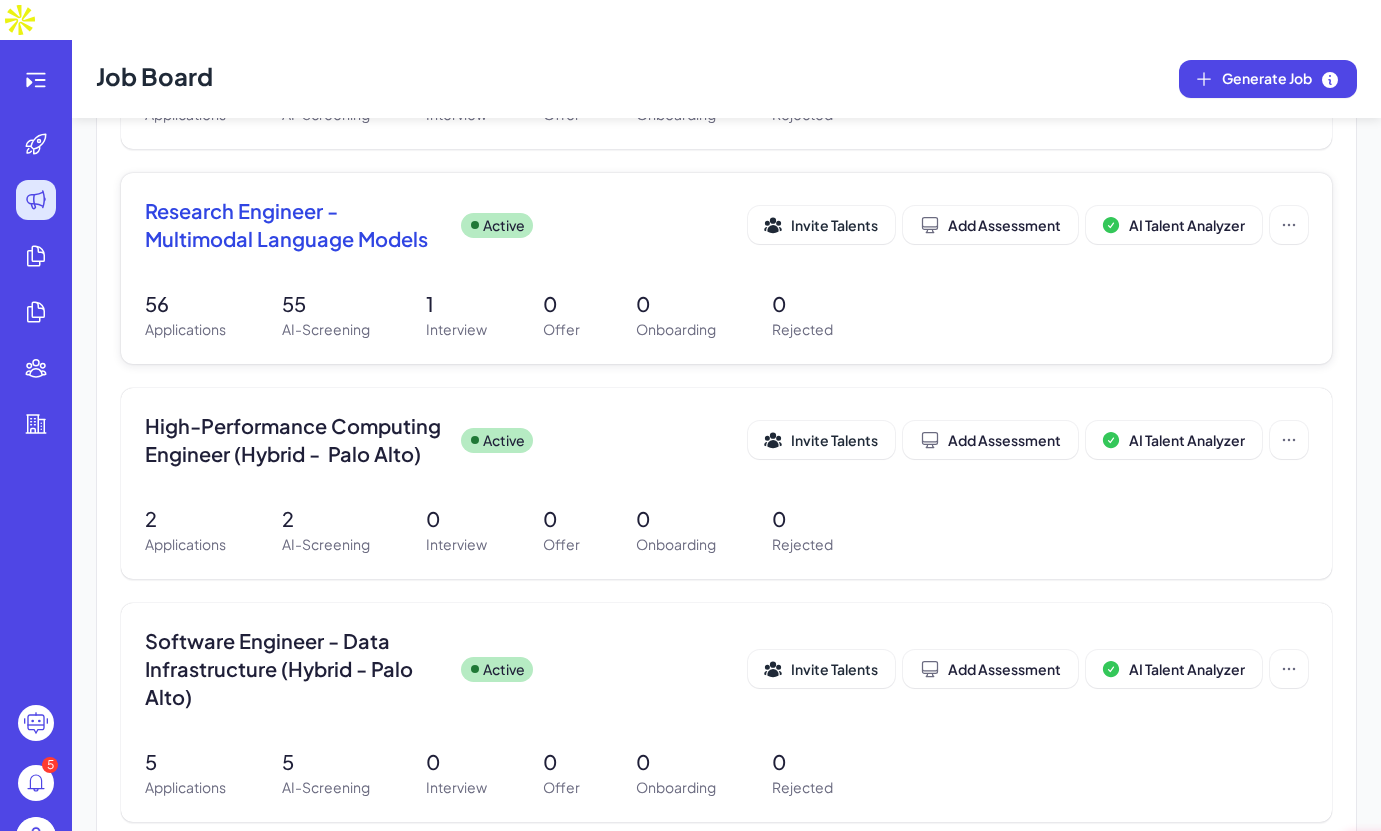 scroll, scrollTop: 813, scrollLeft: 0, axis: vertical 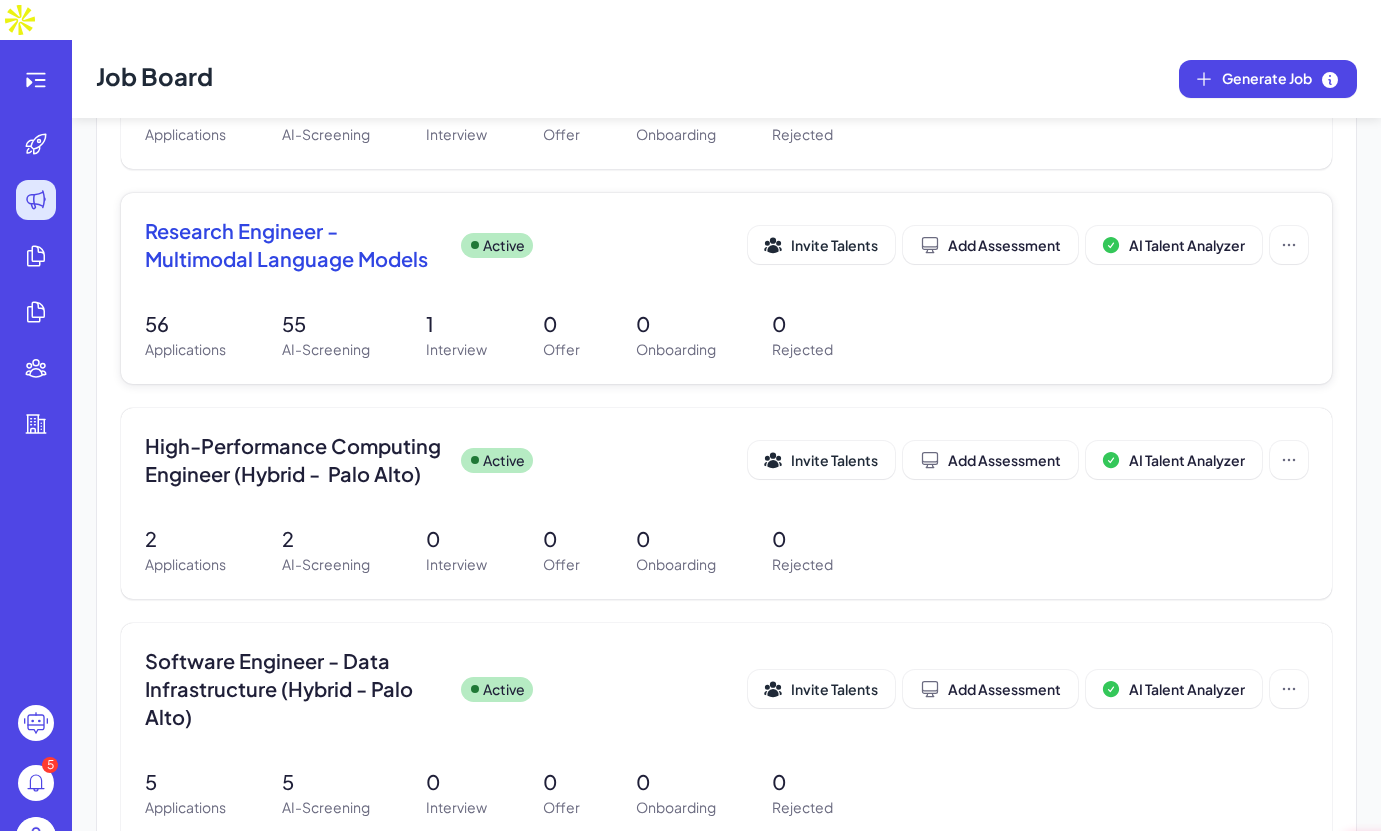 click on "Research Engineer - Multimodal Language Models" at bounding box center [295, 245] 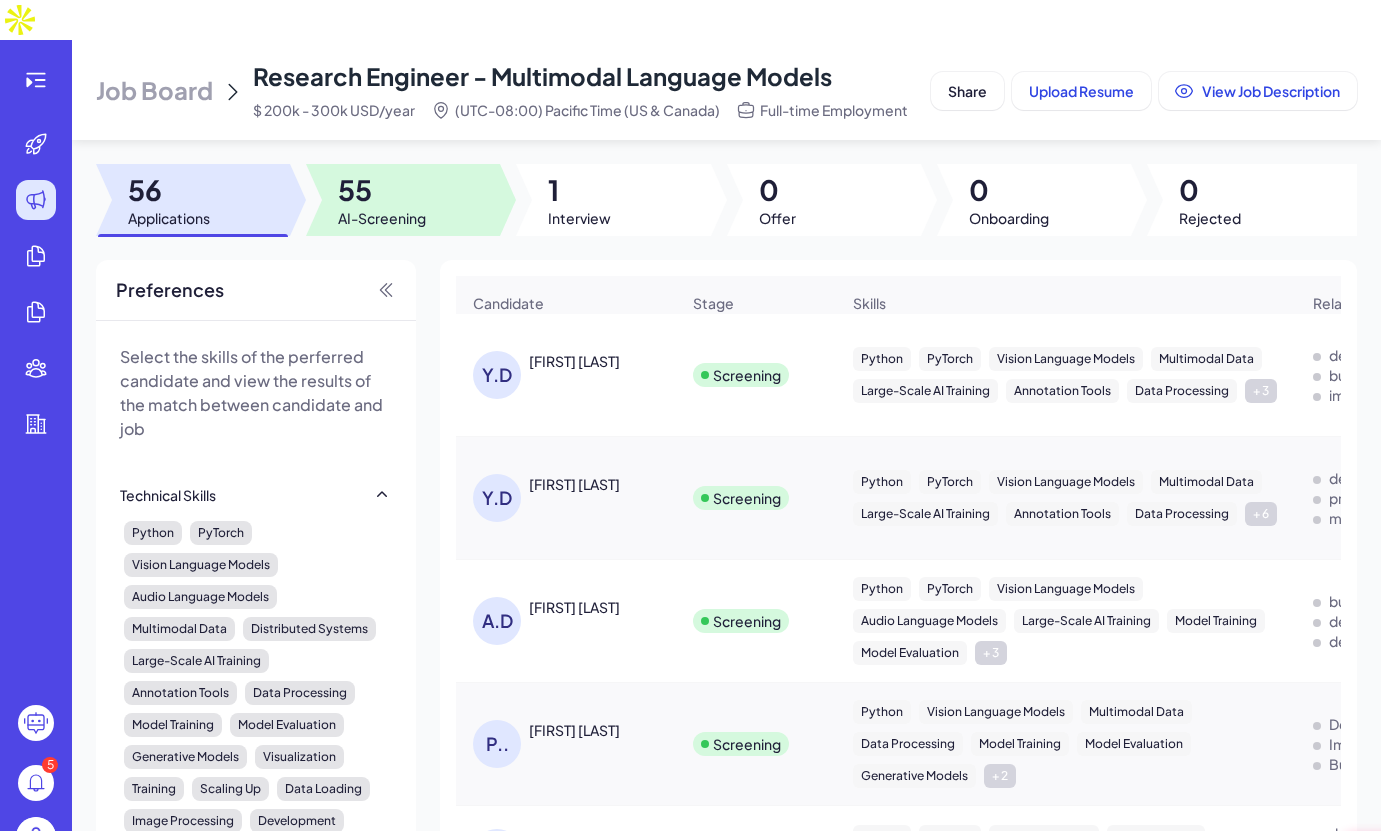 click on "AI-Screening" at bounding box center (382, 218) 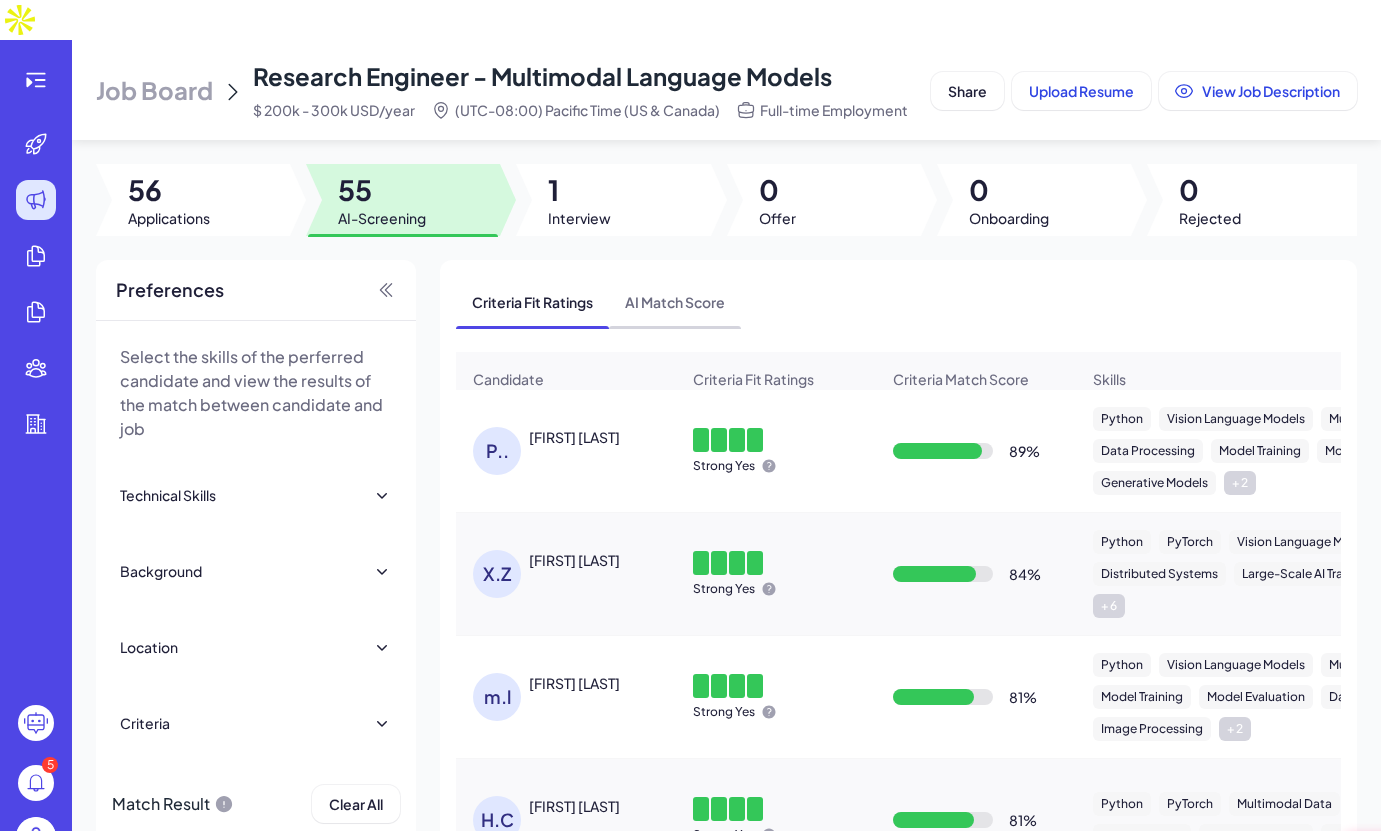 click on "AI Match Score" at bounding box center [675, 302] 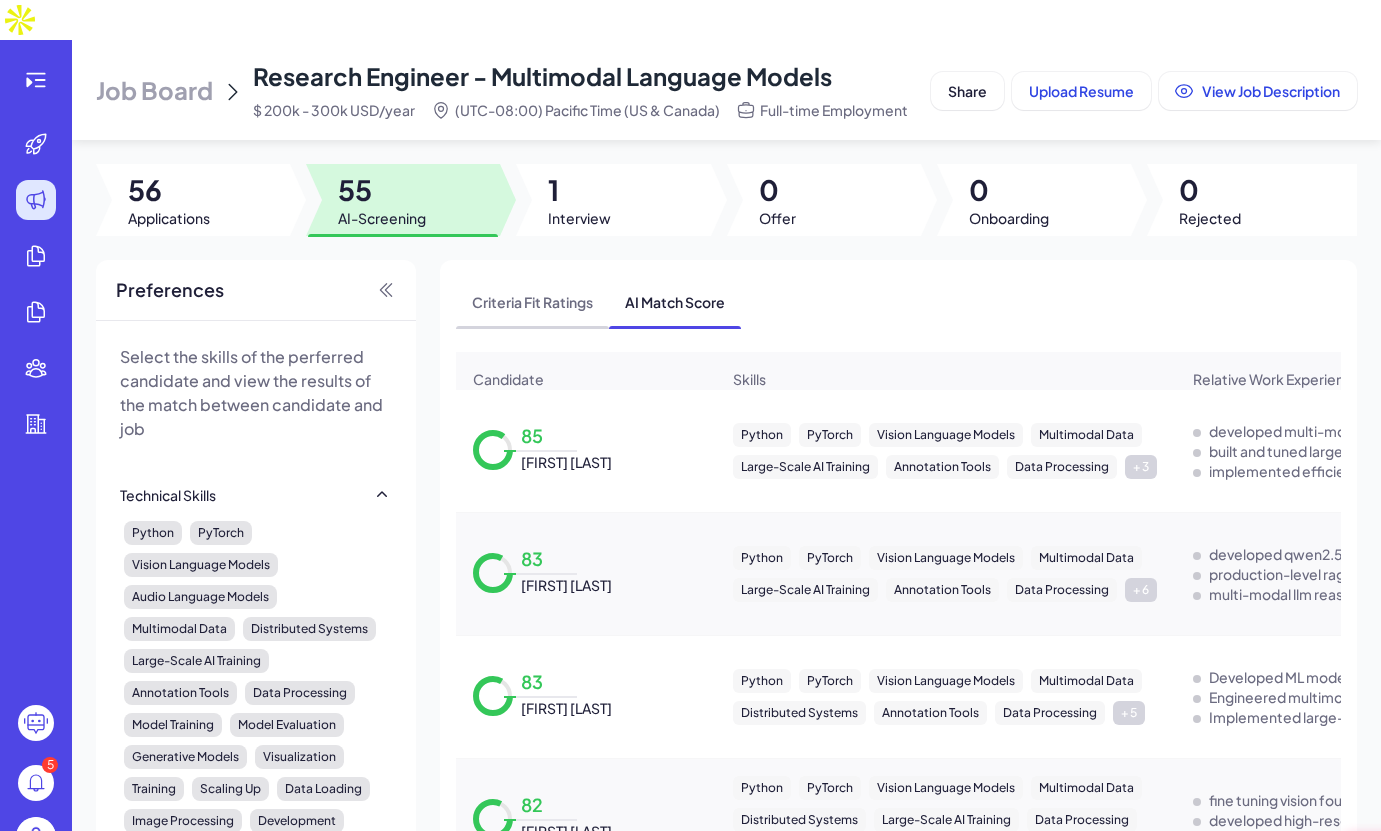 click on "Criteria Fit Ratings" at bounding box center [532, 302] 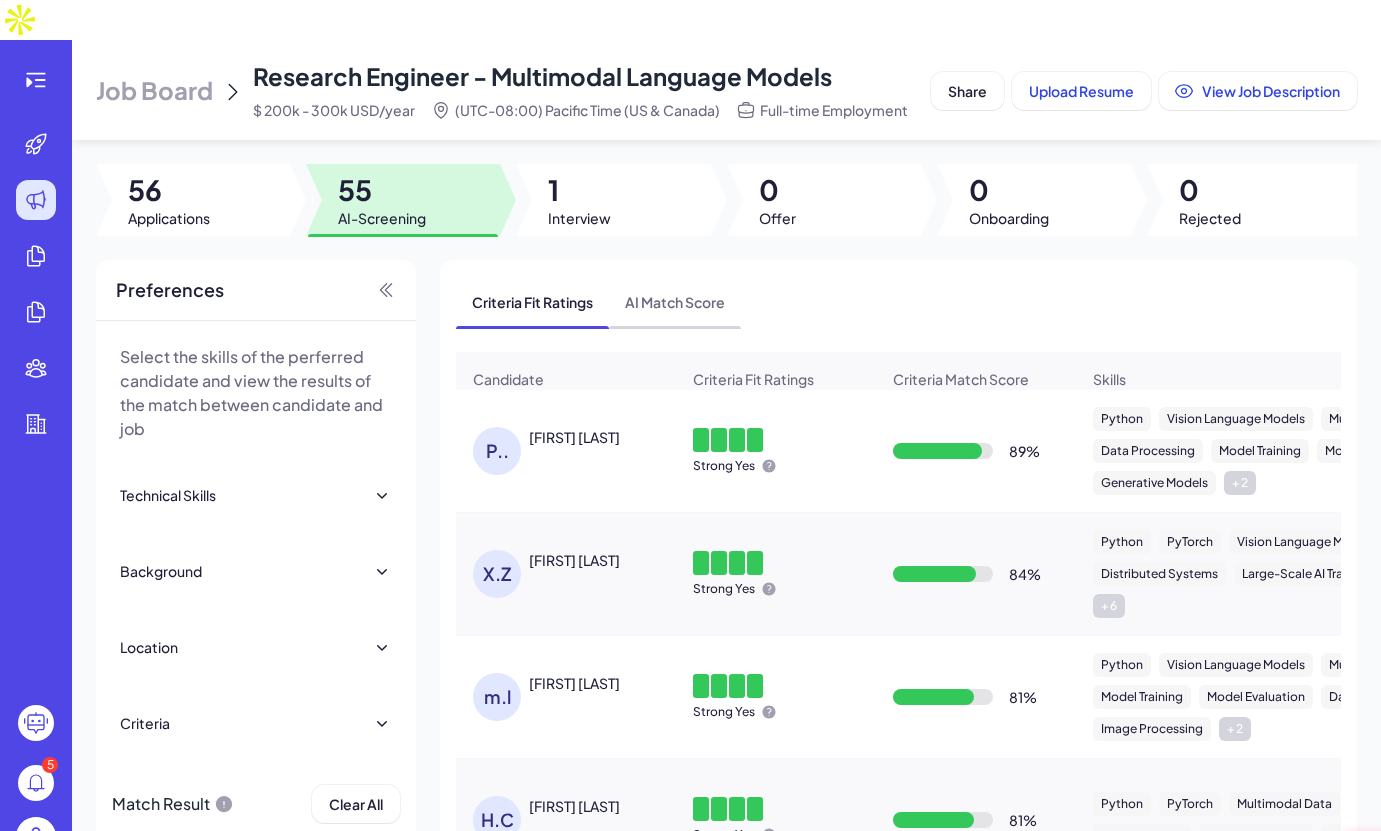 click on "AI Match Score" at bounding box center [675, 302] 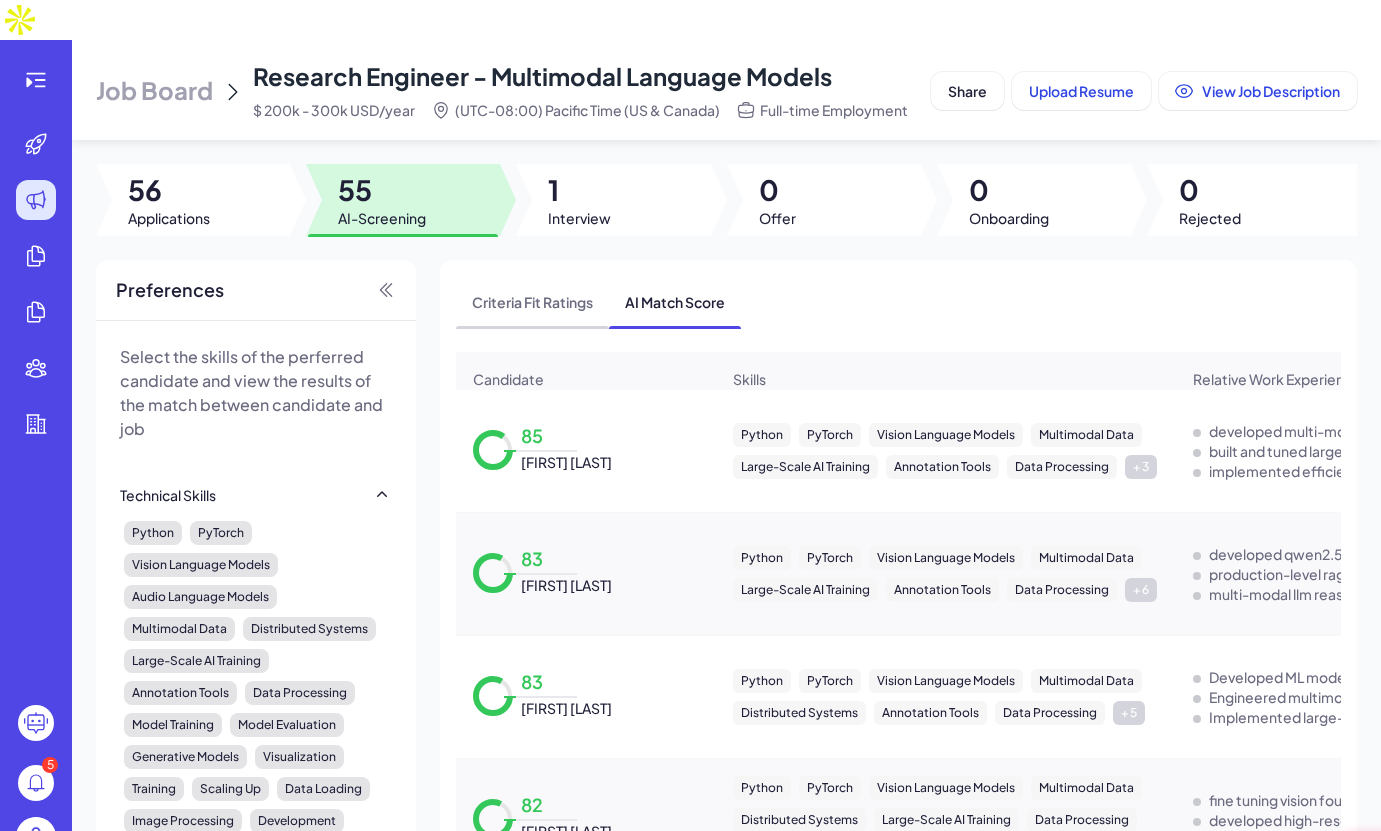 click on "Criteria Fit Ratings" at bounding box center (532, 302) 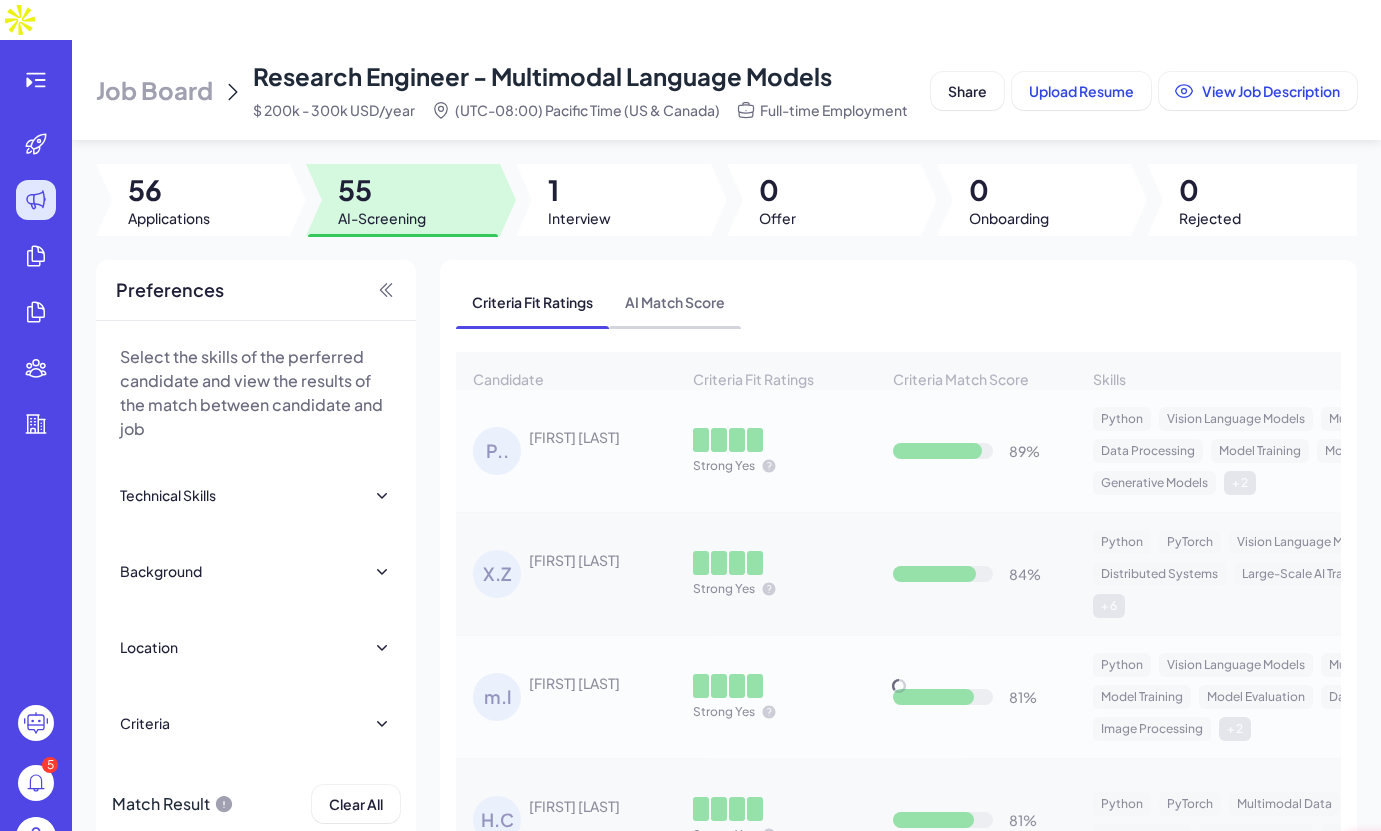click on "AI Match Score" at bounding box center [675, 302] 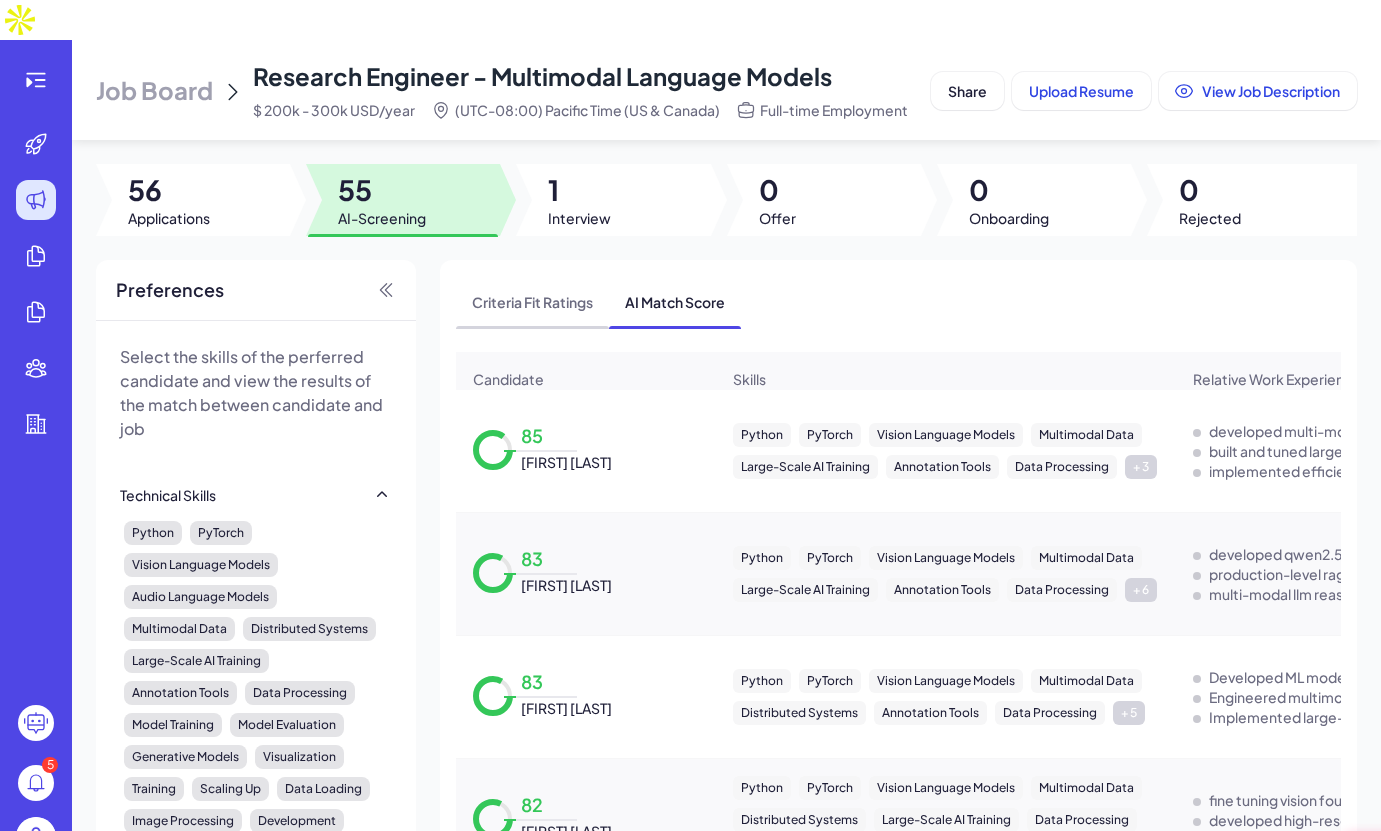 click on "Criteria Fit Ratings" at bounding box center [532, 302] 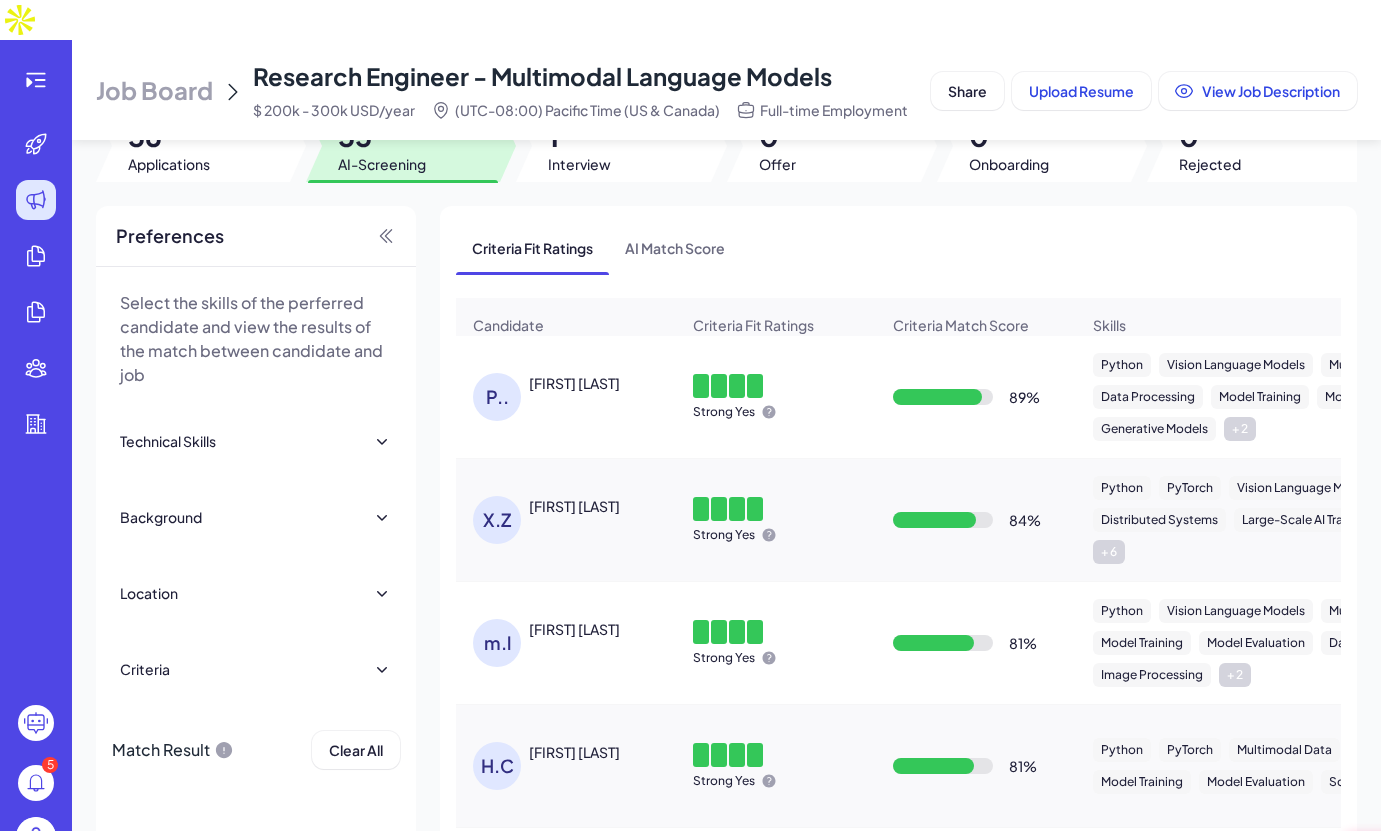 scroll, scrollTop: 0, scrollLeft: 0, axis: both 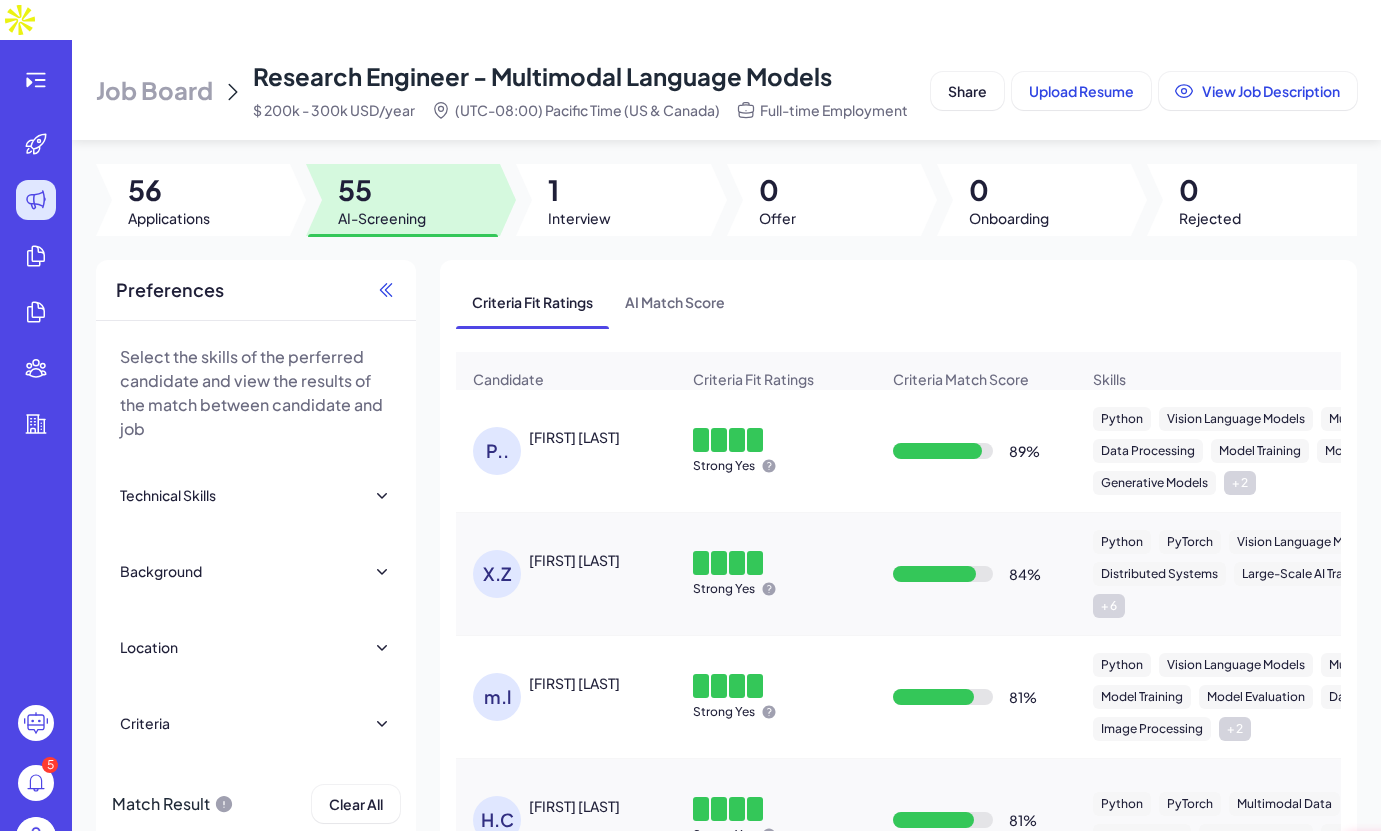click 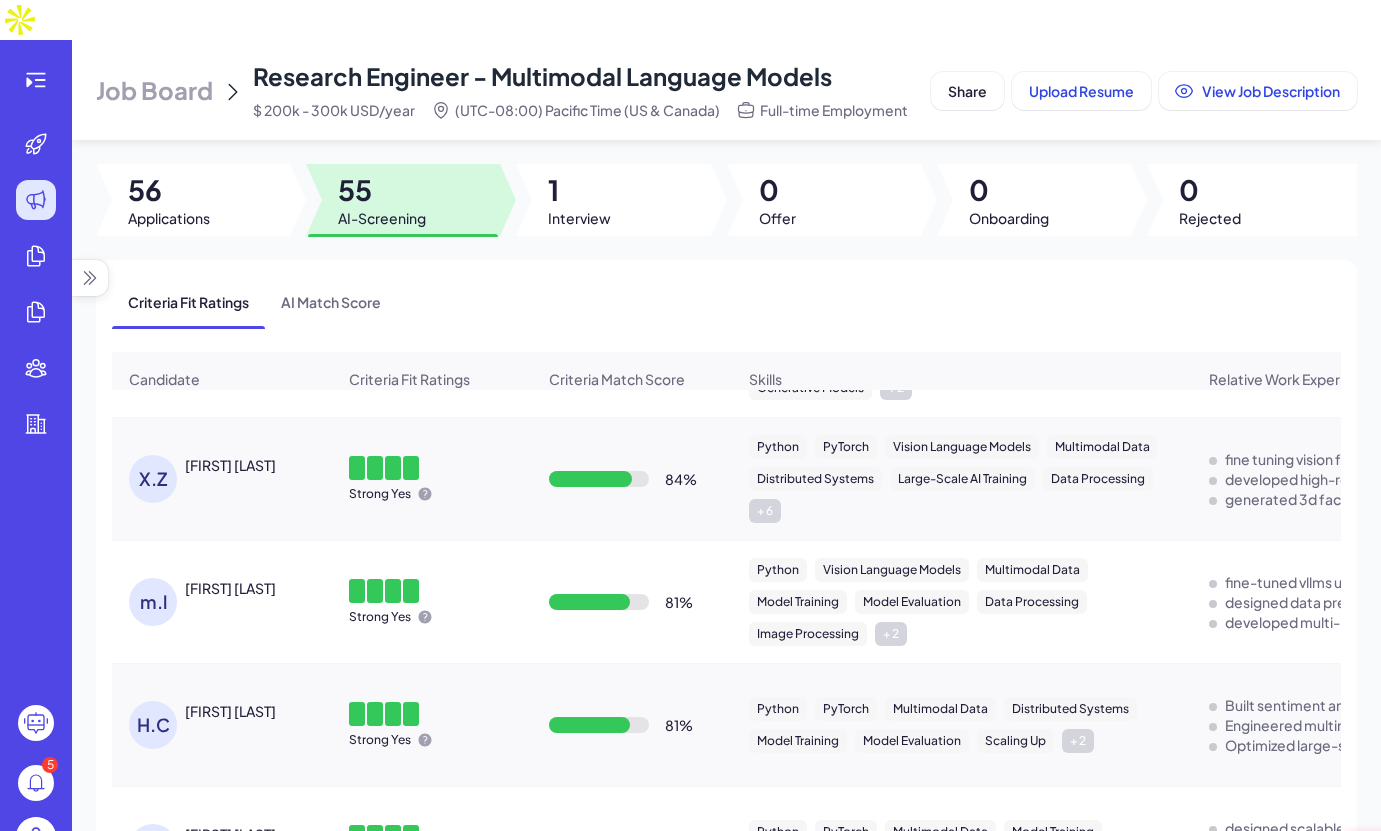 scroll, scrollTop: 0, scrollLeft: 0, axis: both 